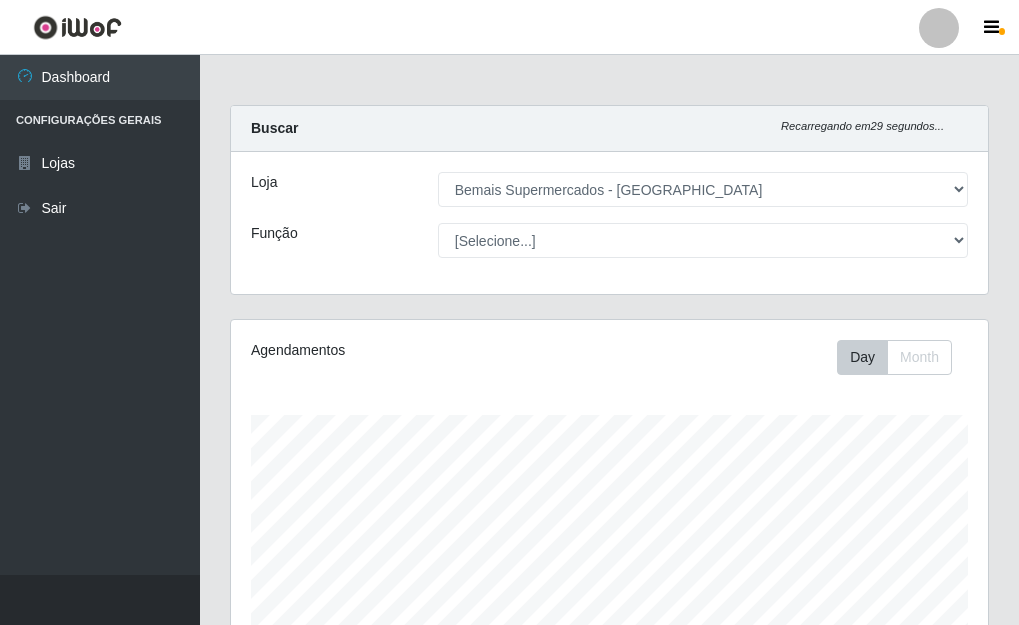 select on "249" 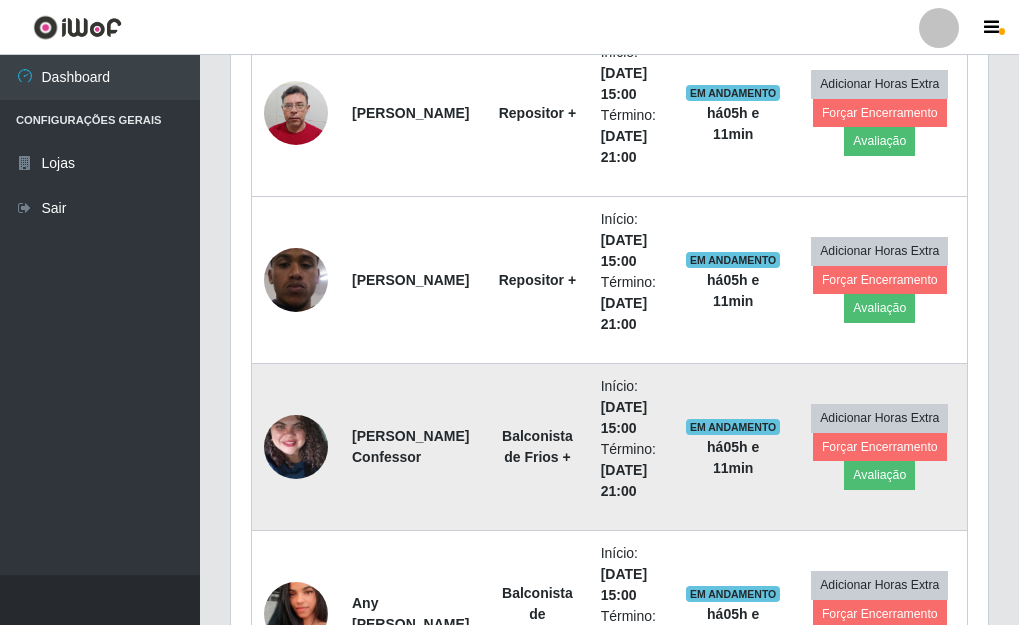 scroll, scrollTop: 999585, scrollLeft: 999243, axis: both 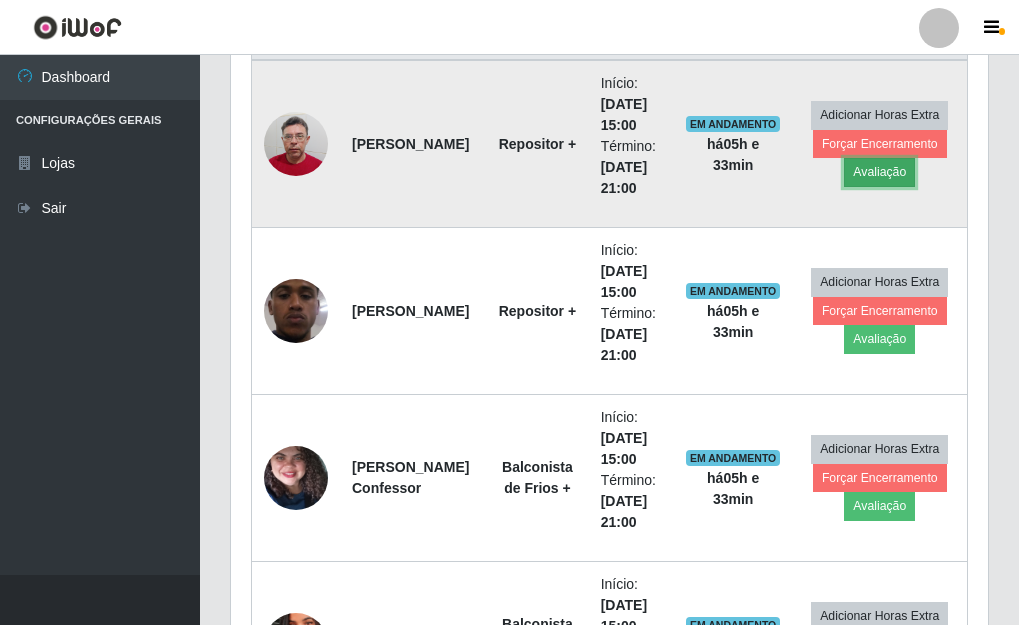 click on "Avaliação" at bounding box center (879, 172) 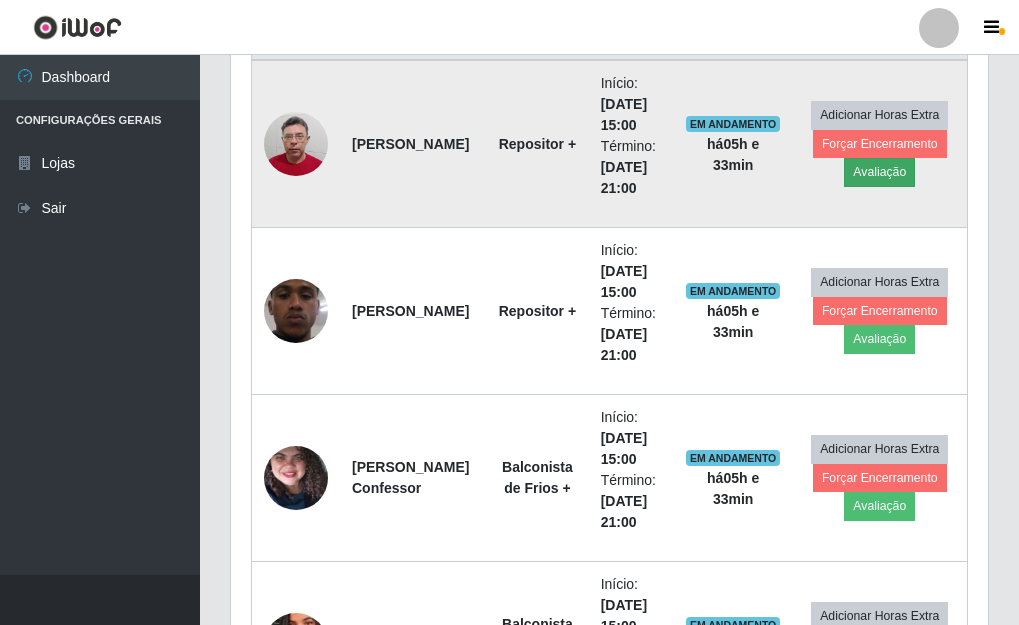 scroll, scrollTop: 999585, scrollLeft: 999255, axis: both 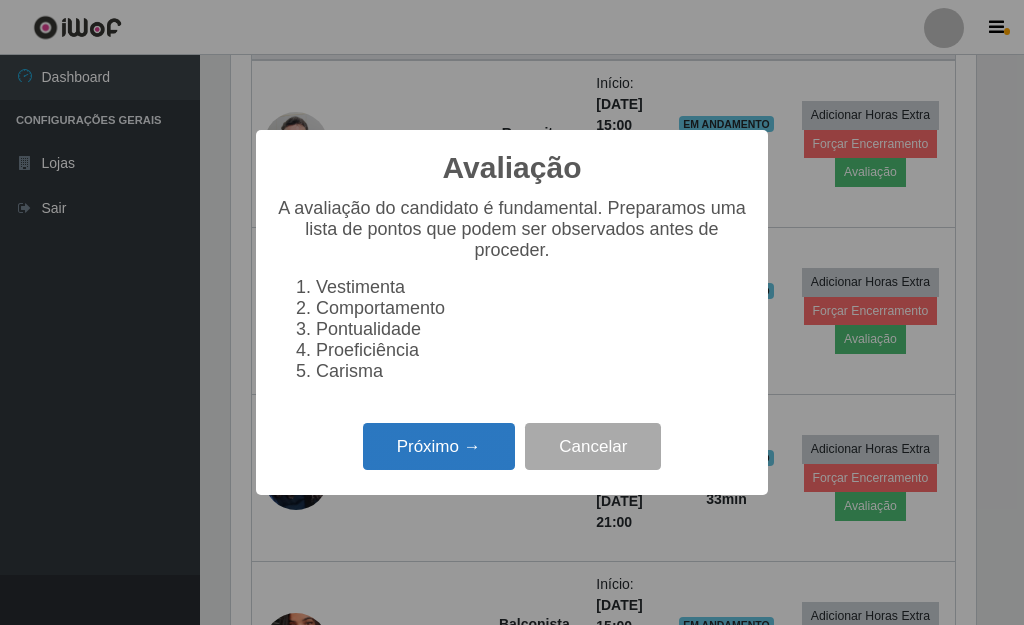 click on "Próximo →" at bounding box center (439, 446) 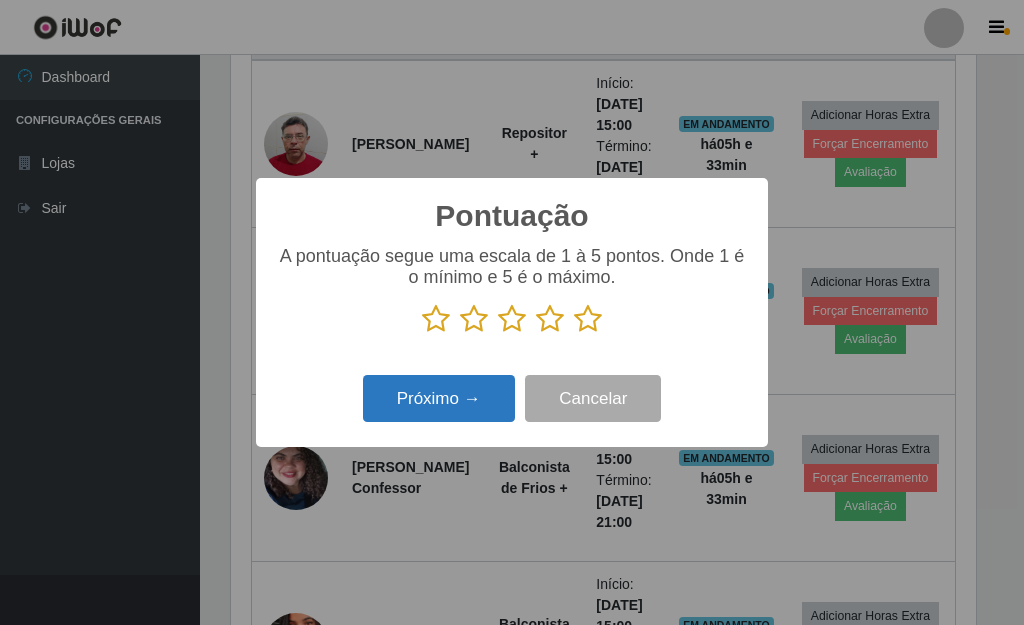 scroll, scrollTop: 999585, scrollLeft: 999255, axis: both 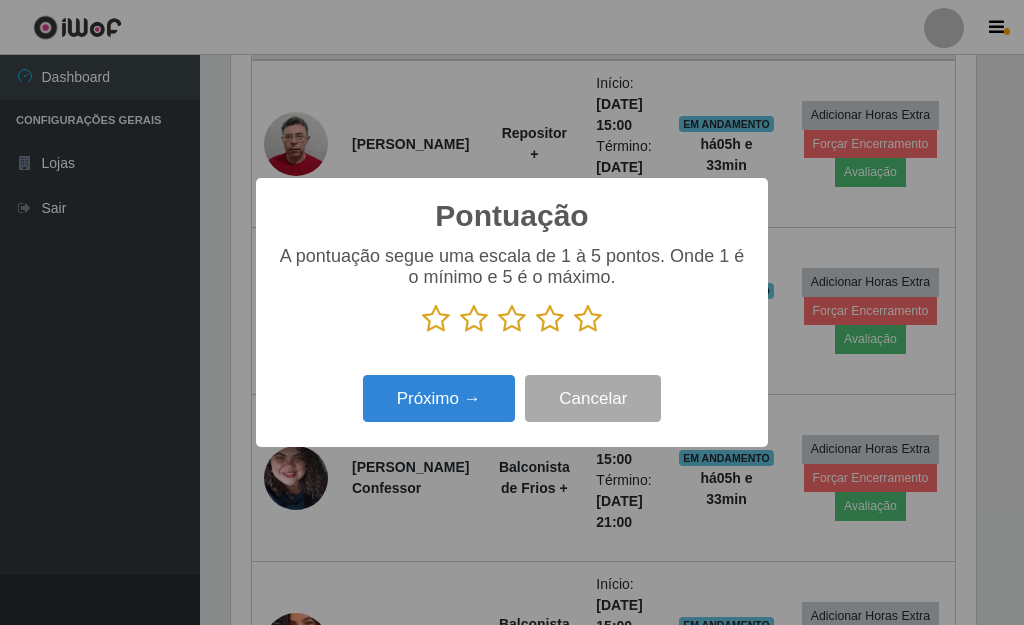 click at bounding box center [588, 319] 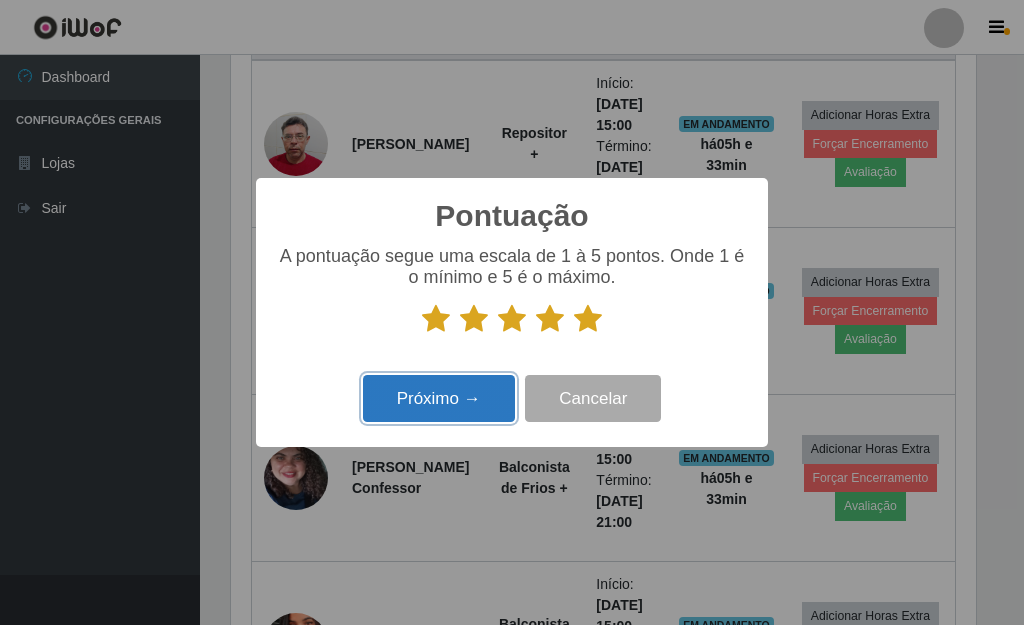 click on "Próximo →" at bounding box center [439, 398] 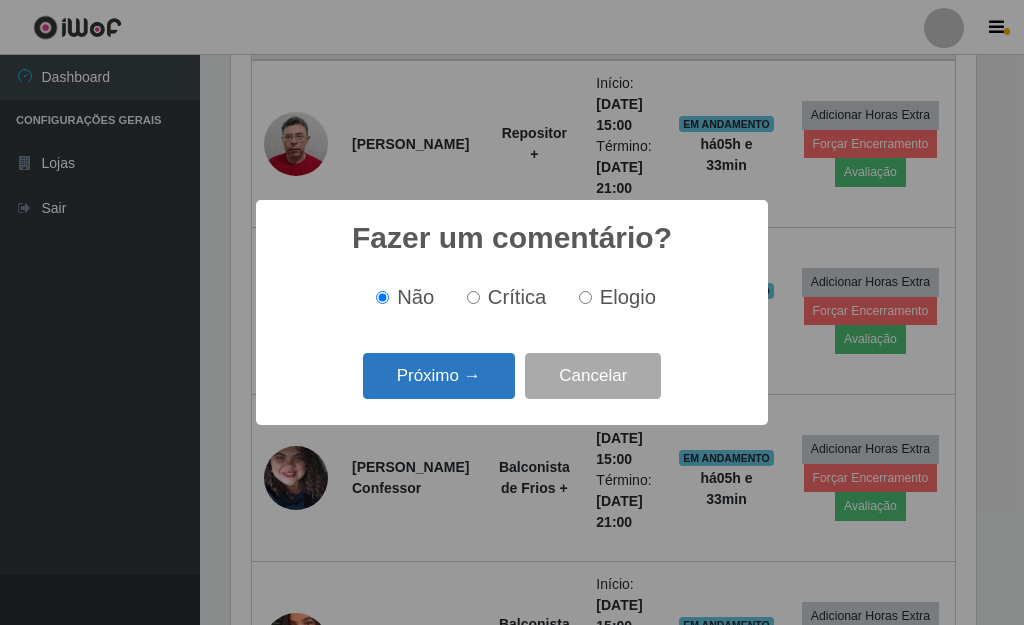click on "Próximo →" at bounding box center (439, 376) 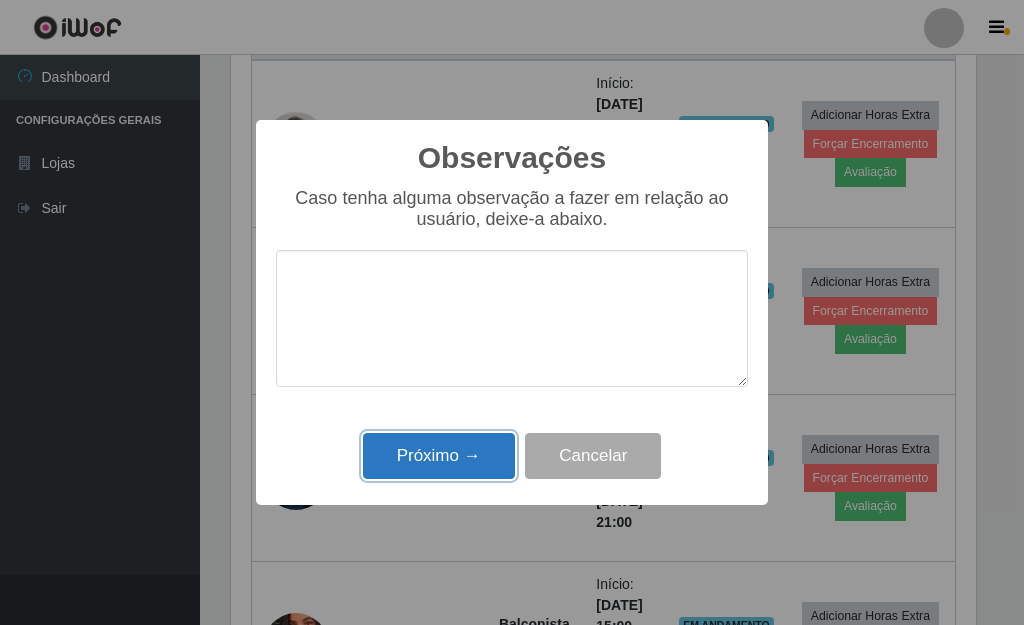click on "Próximo →" at bounding box center (439, 456) 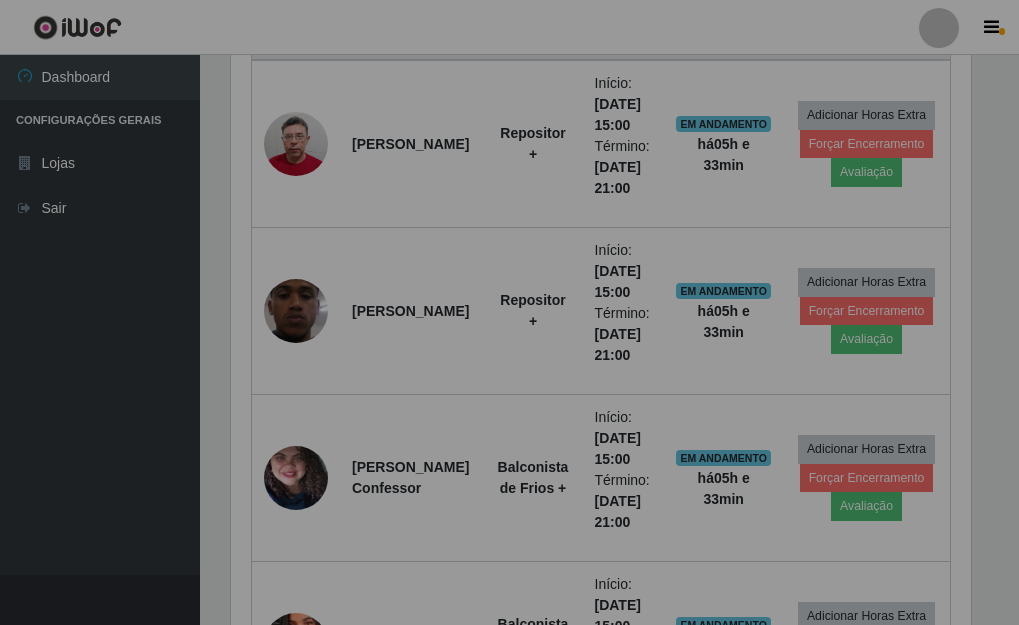 scroll, scrollTop: 999585, scrollLeft: 999243, axis: both 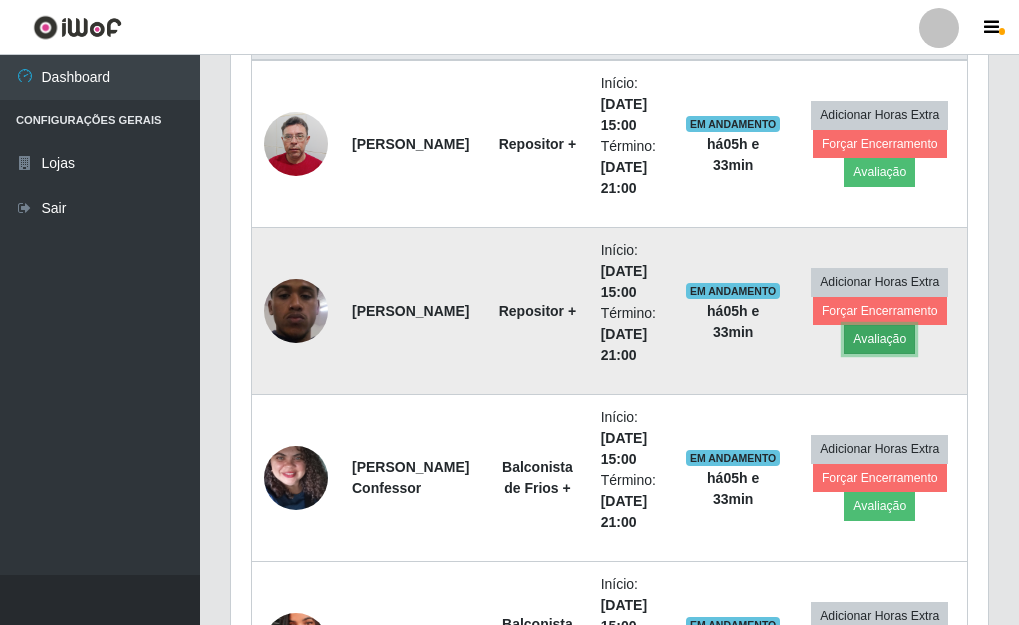 click on "Avaliação" at bounding box center (879, 339) 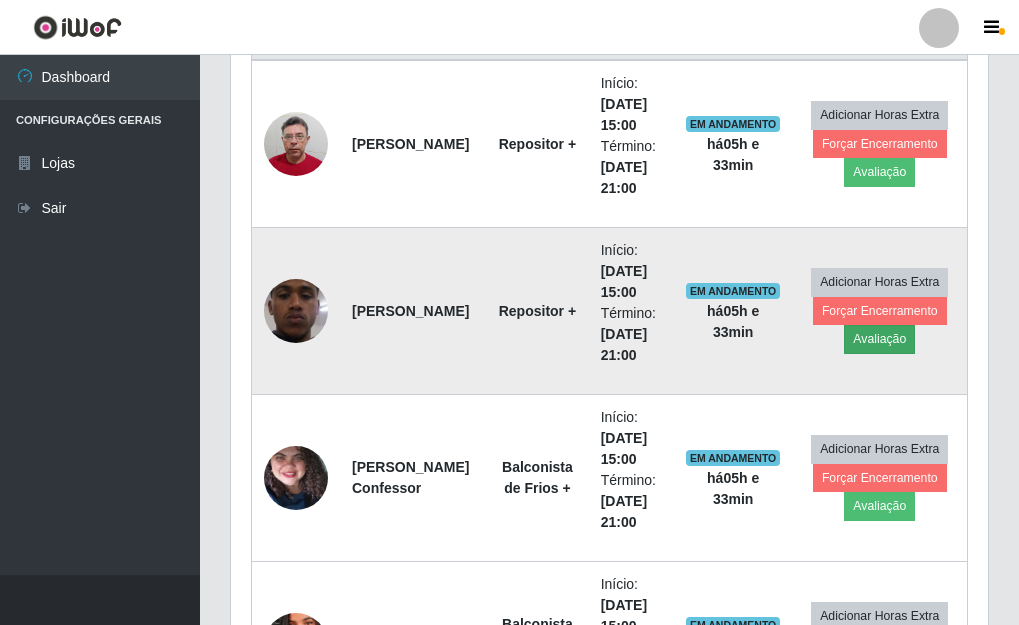 scroll, scrollTop: 999585, scrollLeft: 999255, axis: both 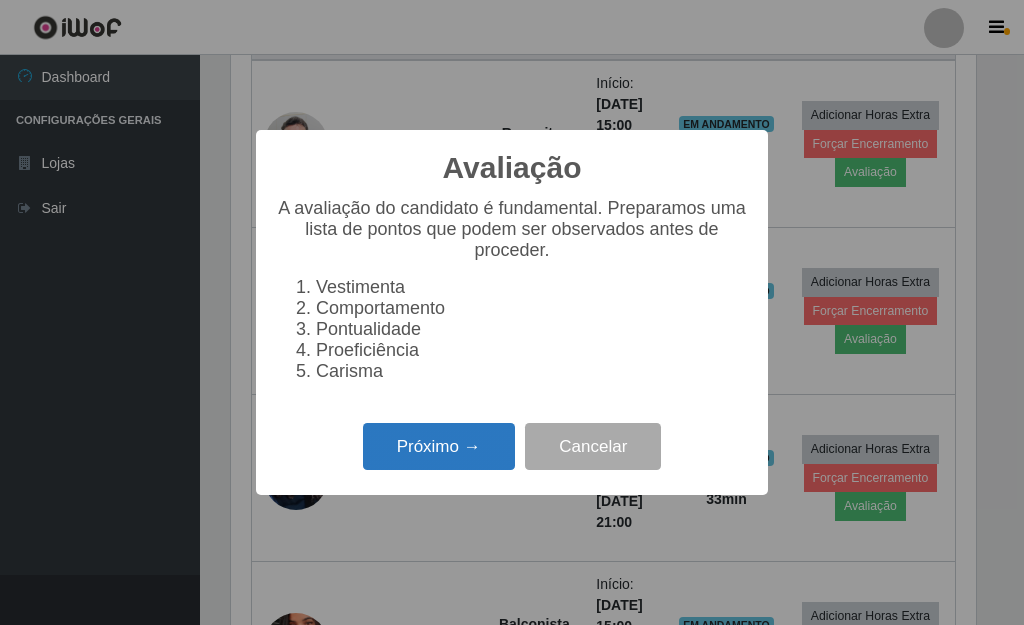 click on "Próximo →" at bounding box center (439, 446) 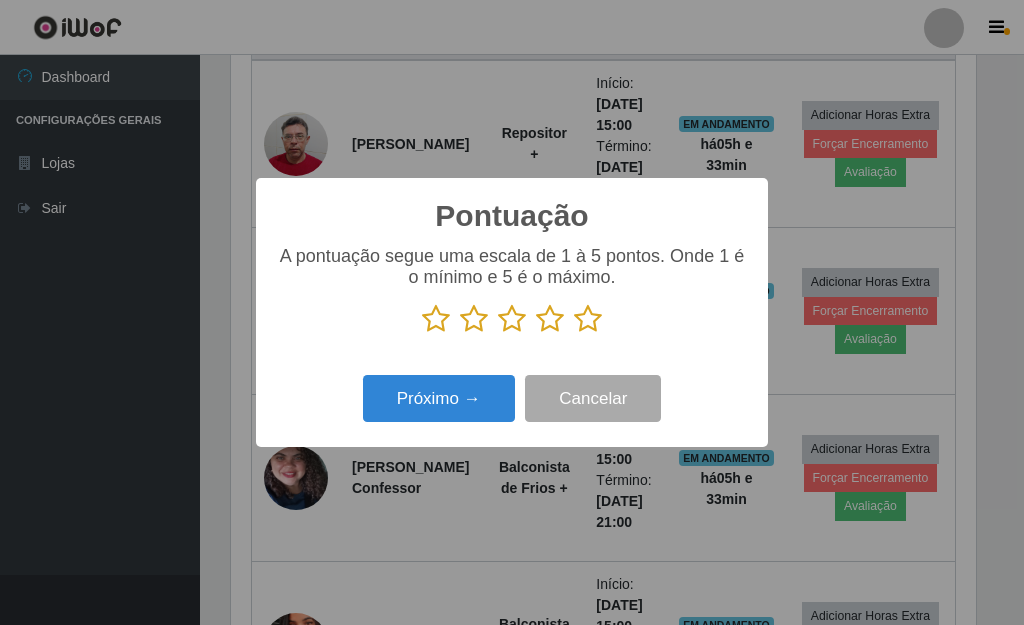 click at bounding box center [588, 319] 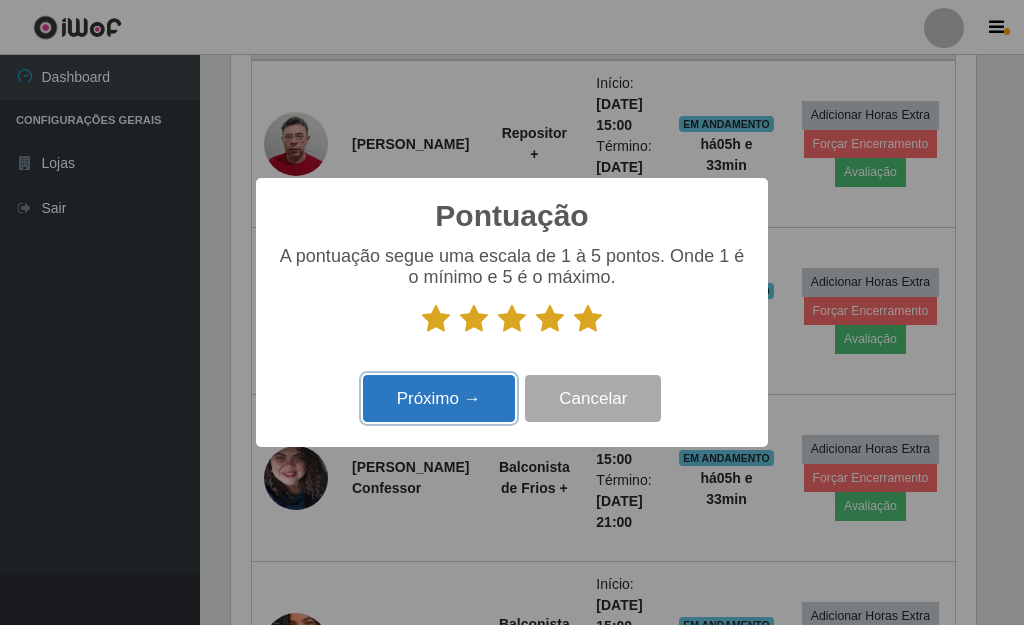 click on "Próximo →" at bounding box center [439, 398] 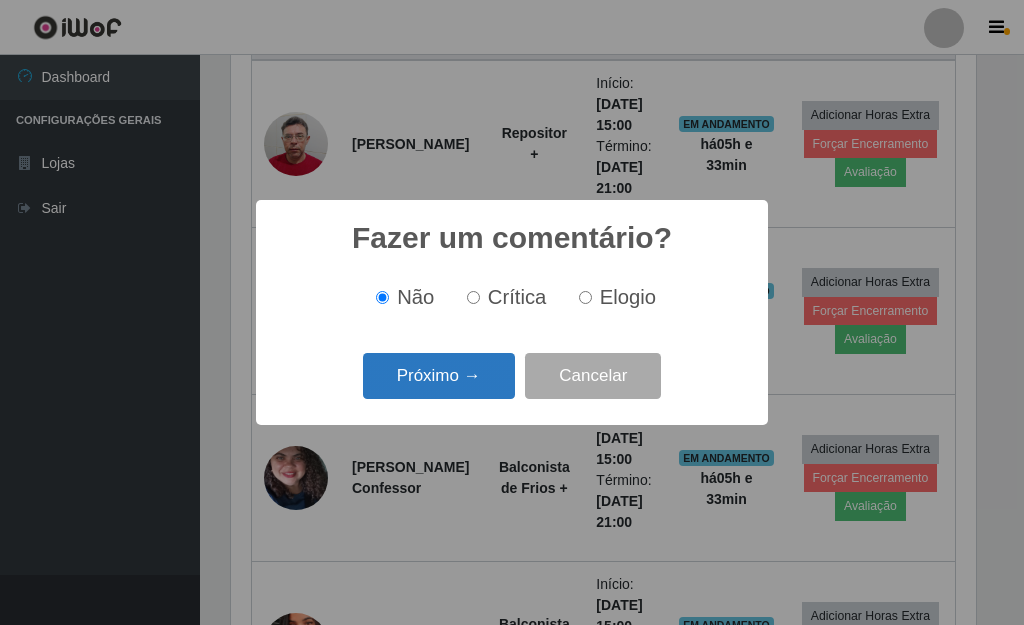 click on "Próximo →" at bounding box center (439, 376) 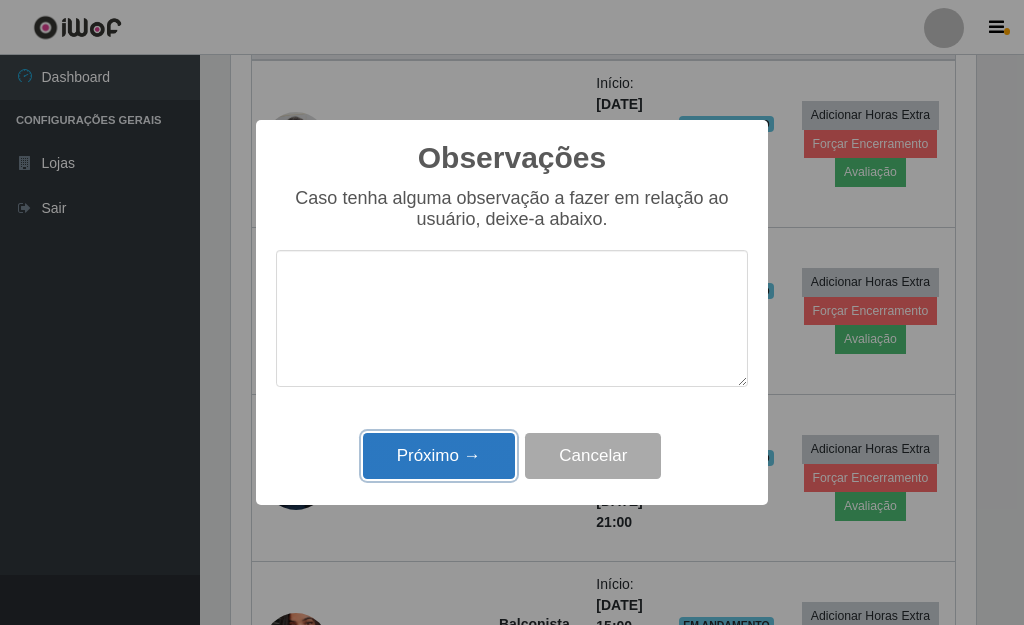 click on "Próximo →" at bounding box center [439, 456] 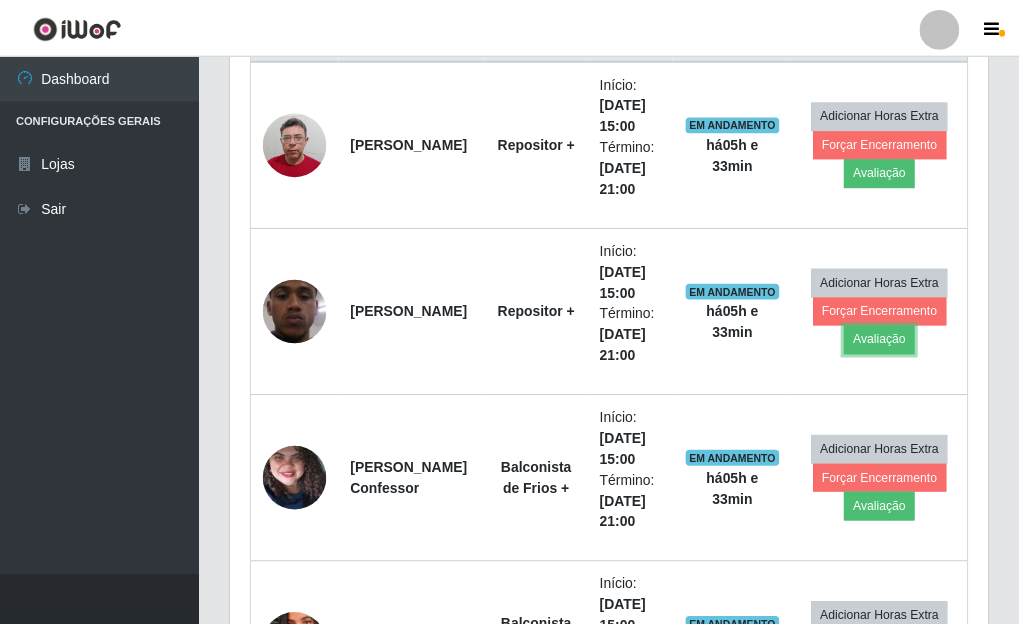 scroll, scrollTop: 999585, scrollLeft: 999243, axis: both 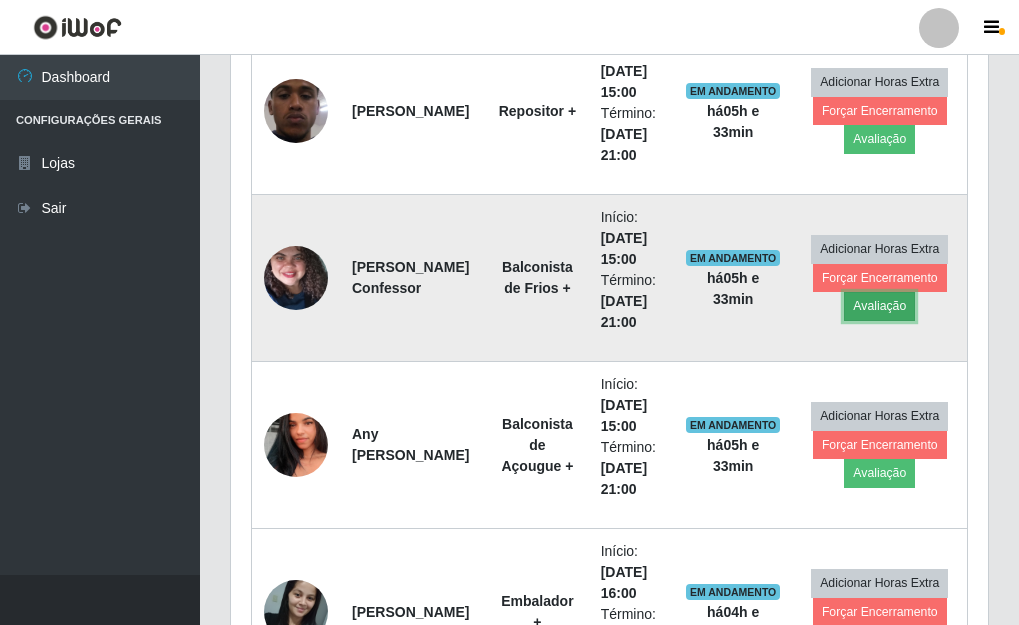 click on "Avaliação" at bounding box center [879, 306] 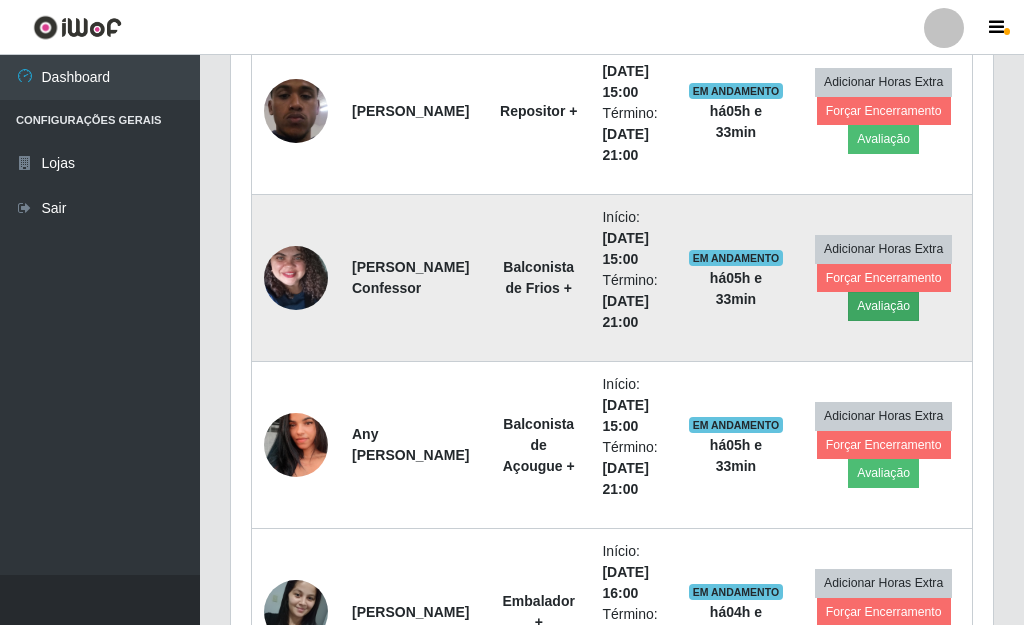 scroll, scrollTop: 999585, scrollLeft: 999255, axis: both 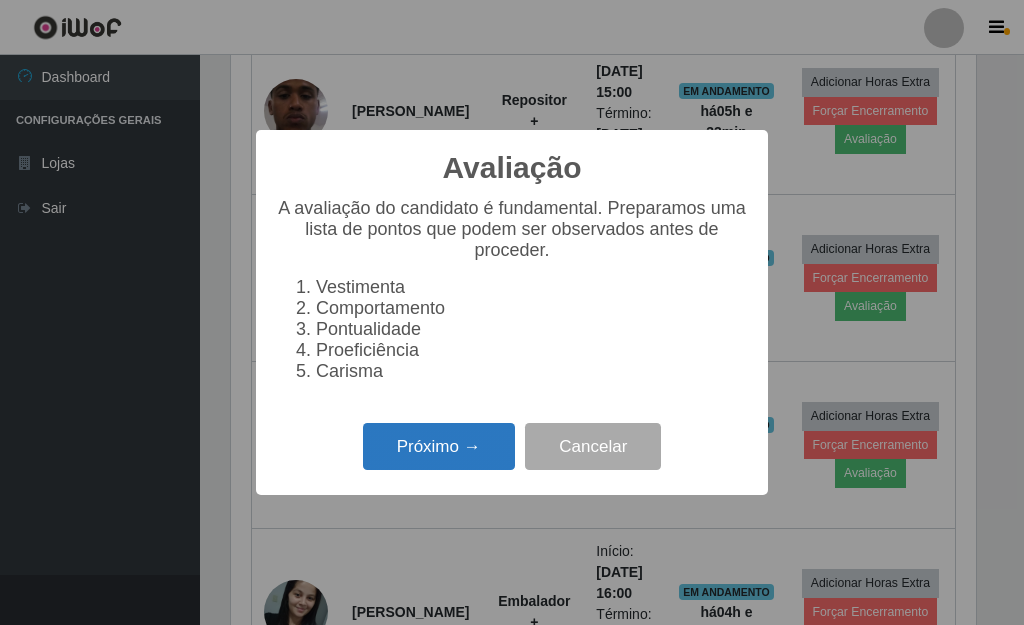 click on "Próximo →" at bounding box center [439, 446] 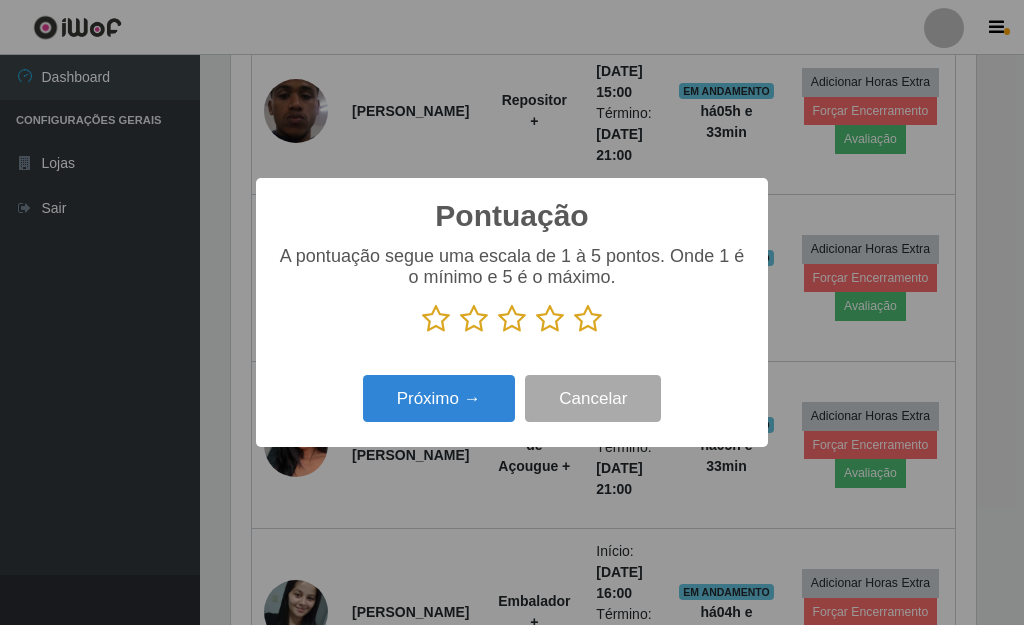 click at bounding box center [588, 319] 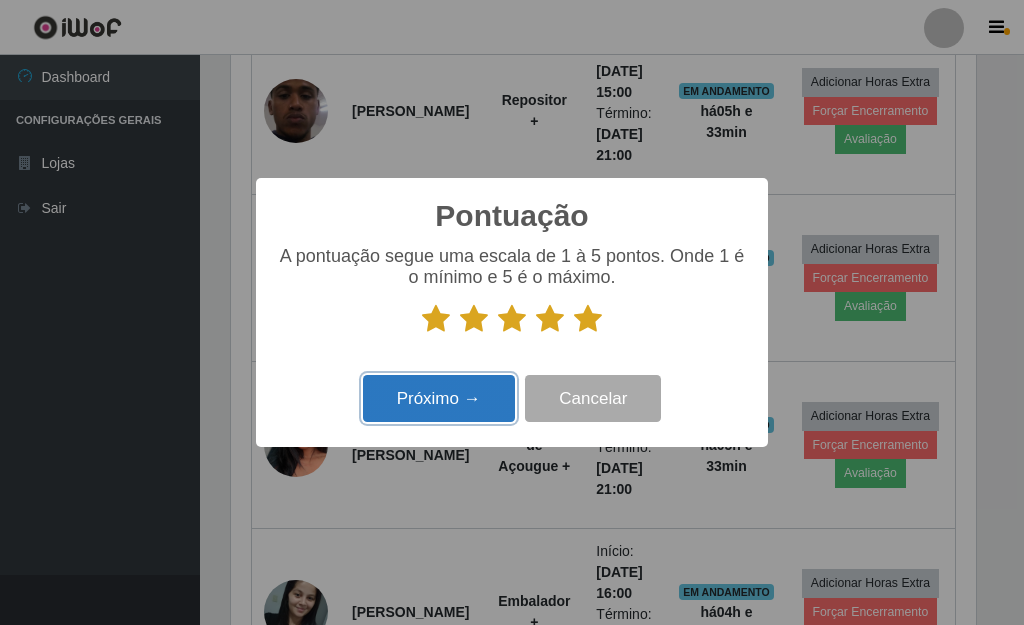 click on "Próximo →" at bounding box center [439, 398] 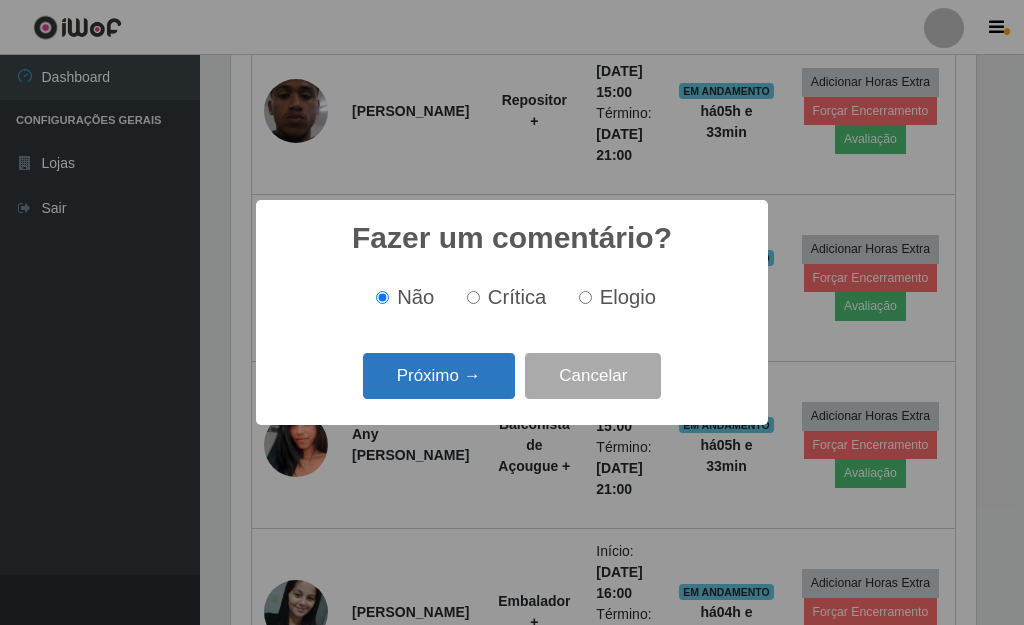 click on "Próximo →" at bounding box center [439, 376] 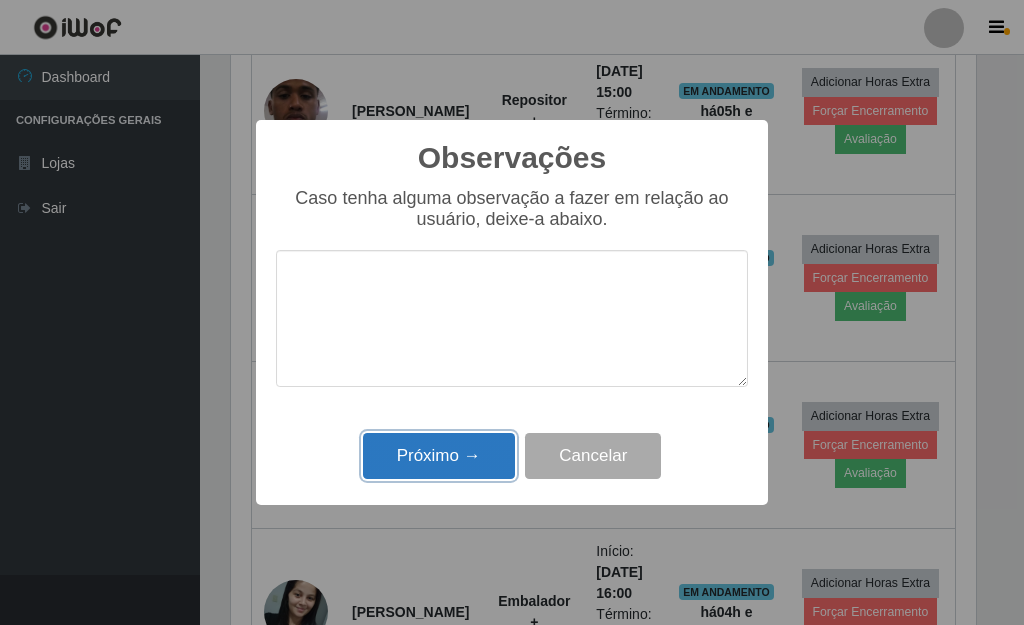 click on "Próximo →" at bounding box center (439, 456) 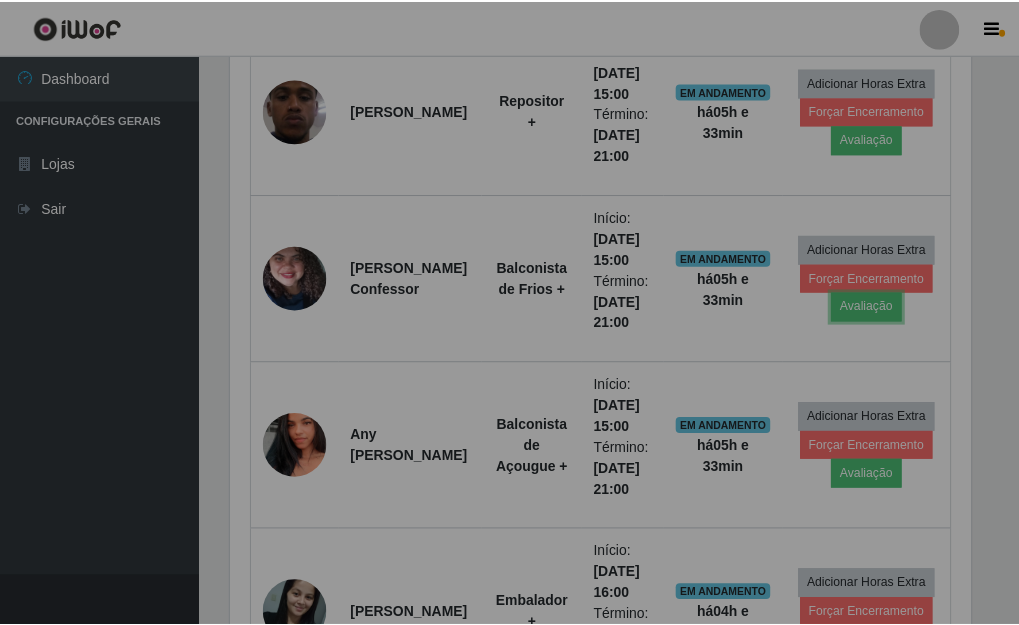 scroll, scrollTop: 999585, scrollLeft: 999243, axis: both 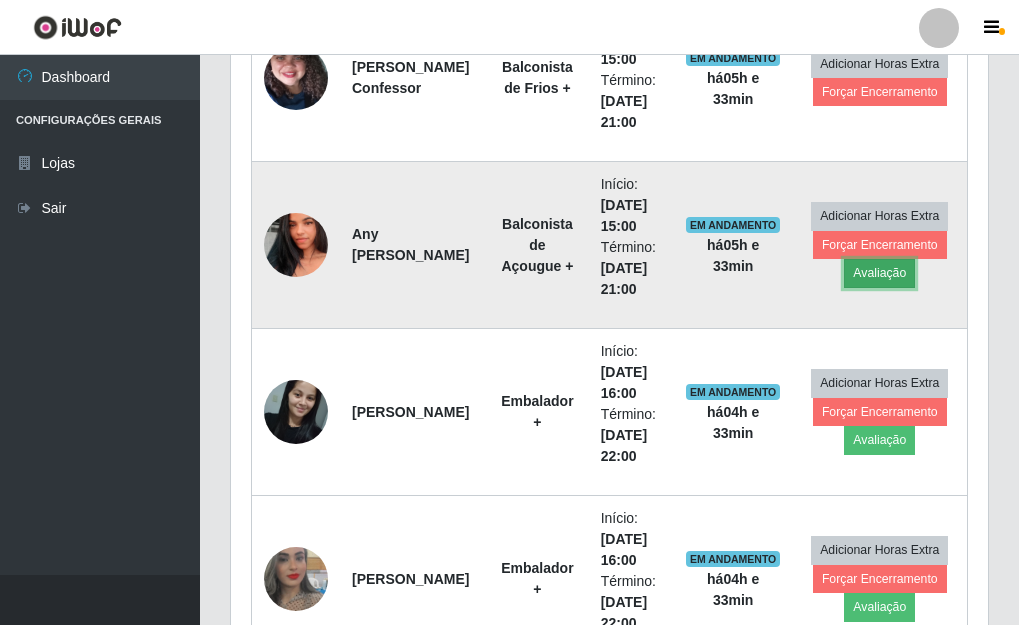 click on "Avaliação" at bounding box center (879, 273) 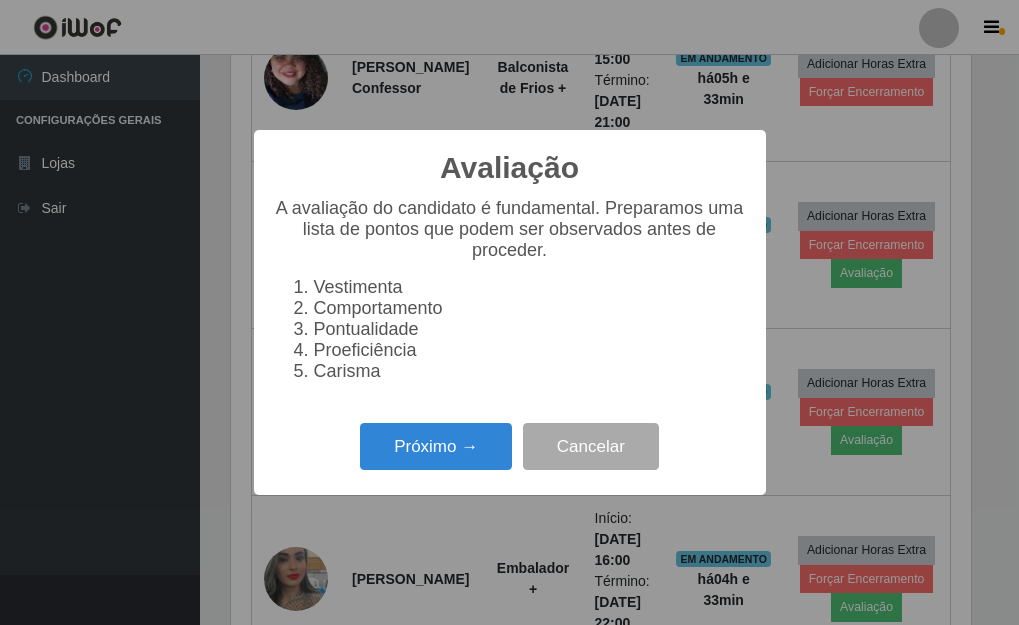 scroll, scrollTop: 999585, scrollLeft: 999255, axis: both 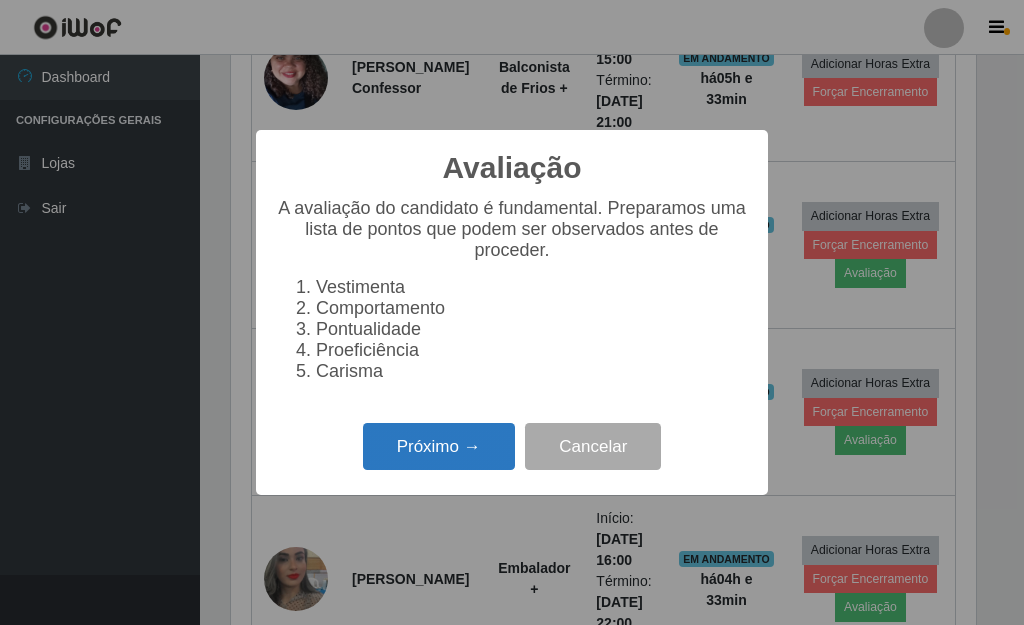 click on "Próximo →" at bounding box center [439, 446] 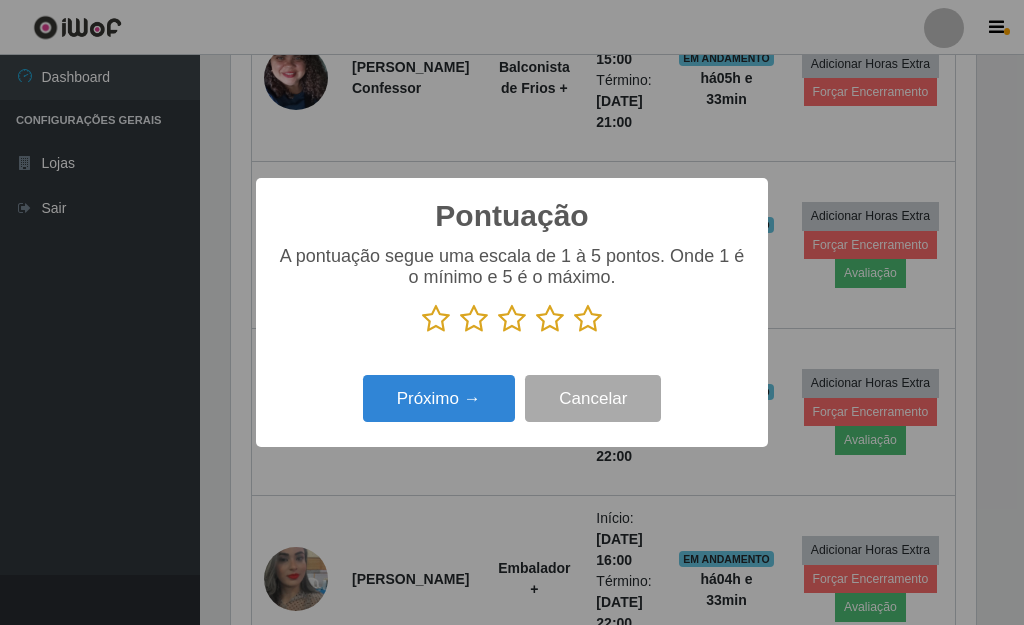 scroll, scrollTop: 999585, scrollLeft: 999255, axis: both 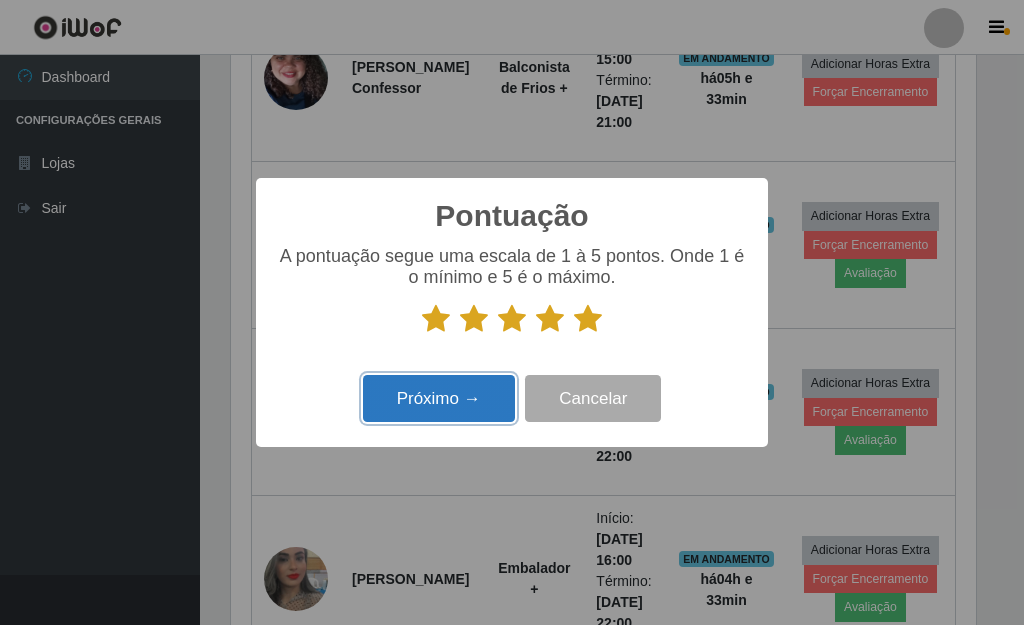 click on "Próximo →" at bounding box center [439, 398] 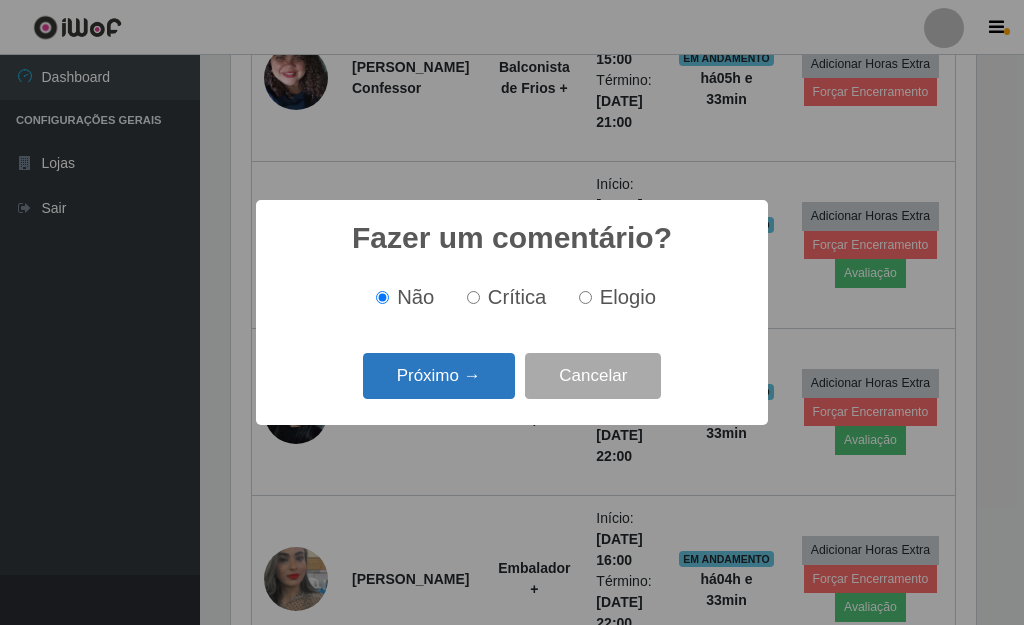 click on "Próximo →" at bounding box center [439, 376] 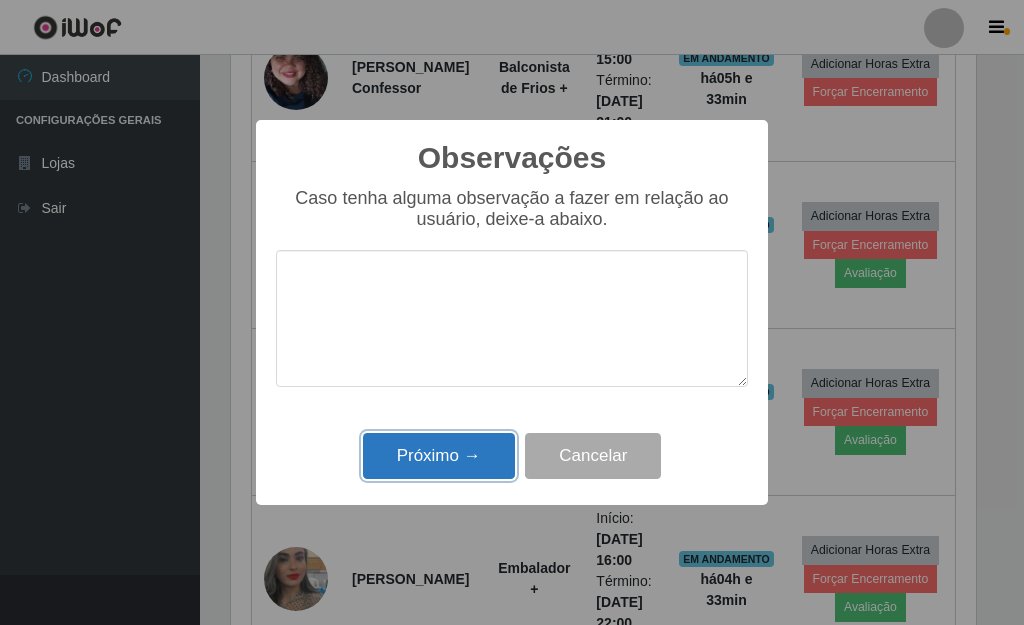 click on "Próximo →" at bounding box center (439, 456) 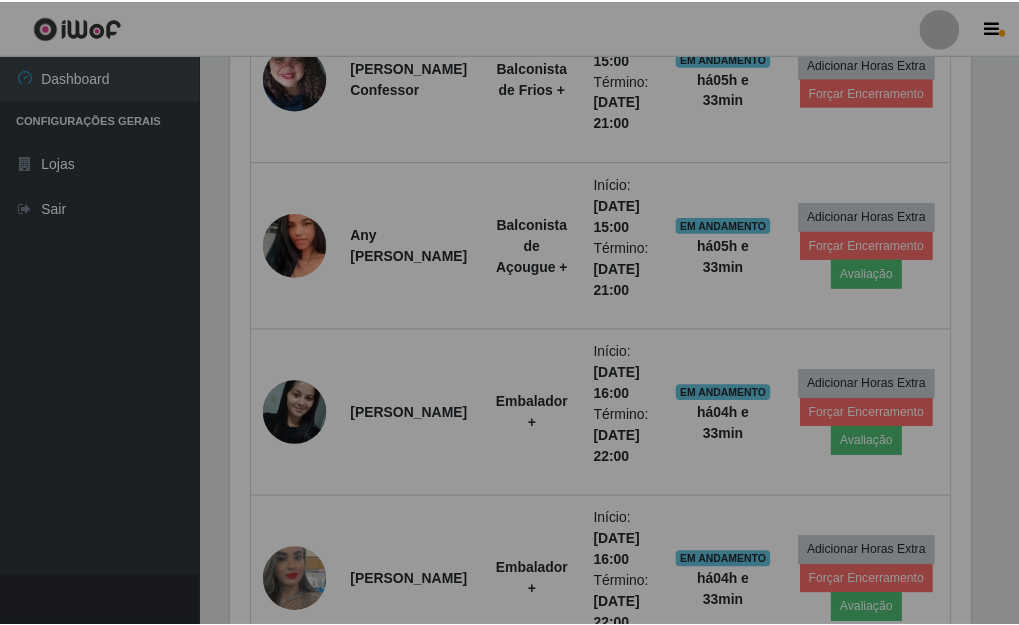 scroll, scrollTop: 999585, scrollLeft: 999243, axis: both 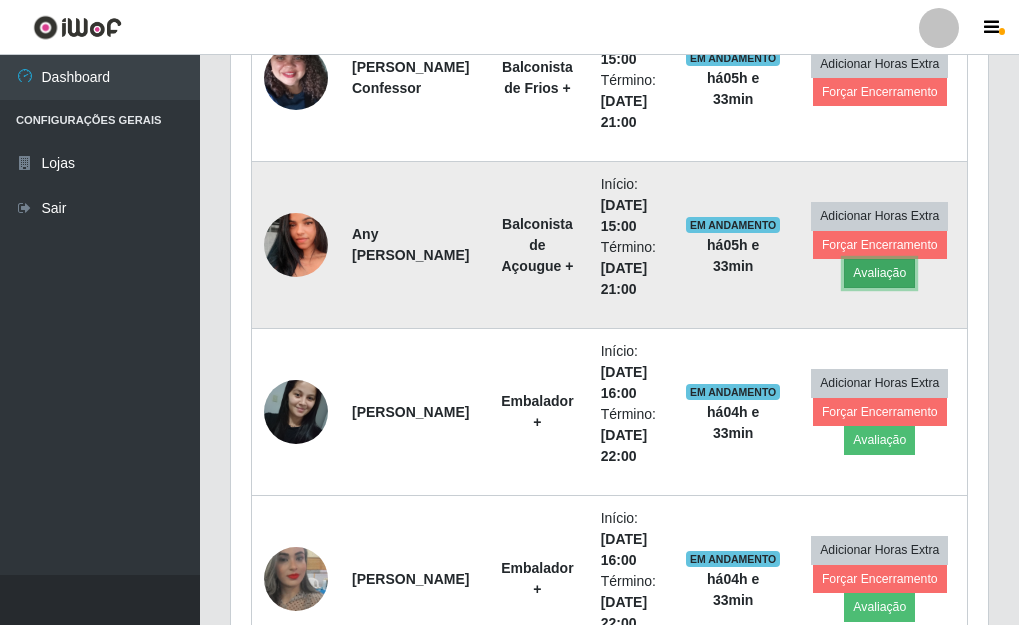 click on "Avaliação" at bounding box center (879, 273) 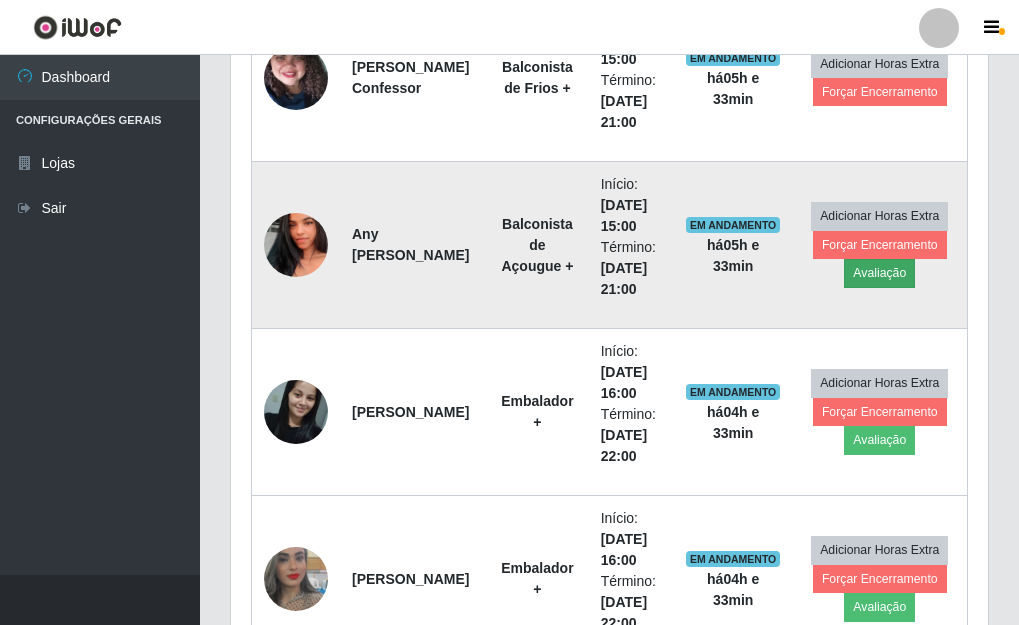 scroll, scrollTop: 999585, scrollLeft: 999255, axis: both 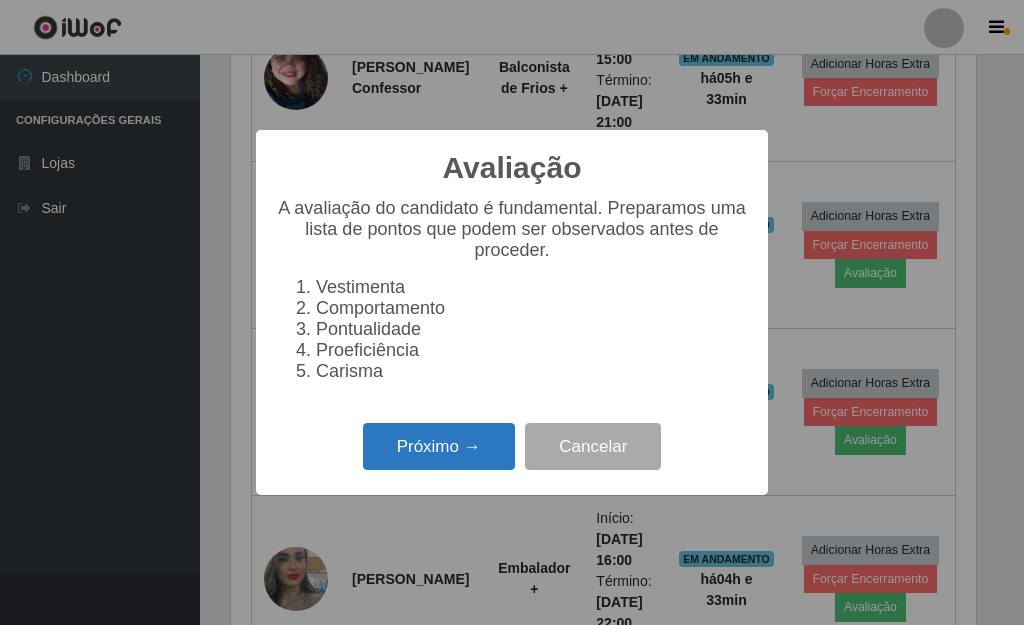 click on "Próximo →" at bounding box center [439, 446] 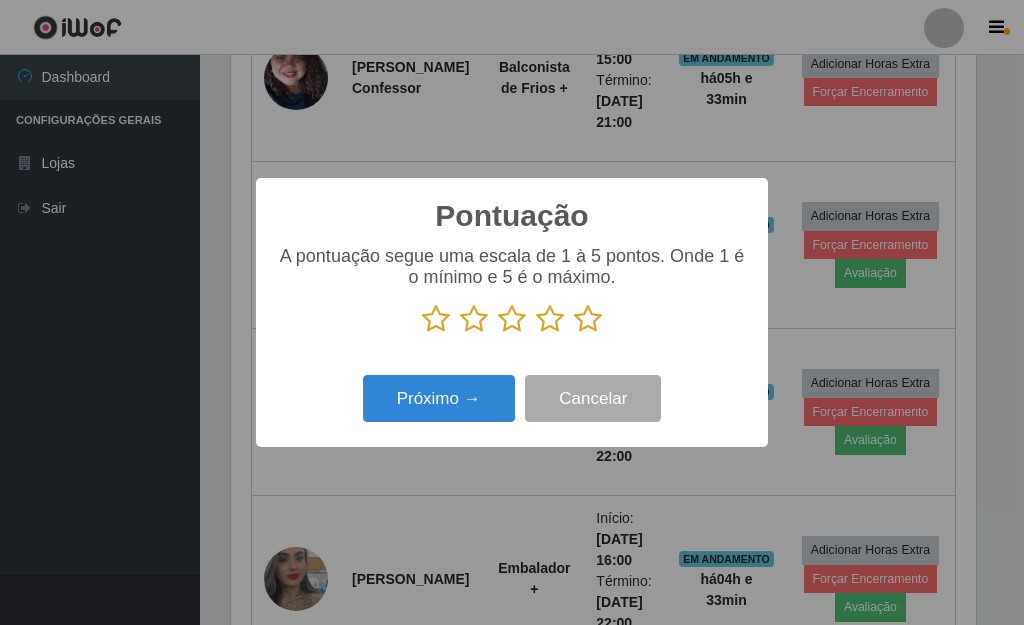 scroll, scrollTop: 999585, scrollLeft: 999255, axis: both 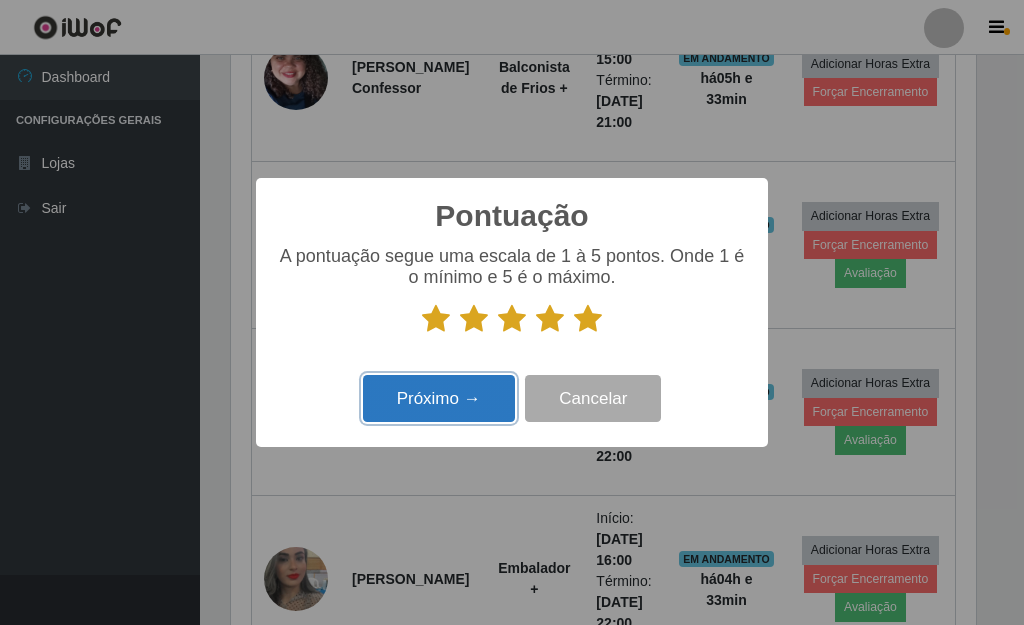 click on "Próximo →" at bounding box center (439, 398) 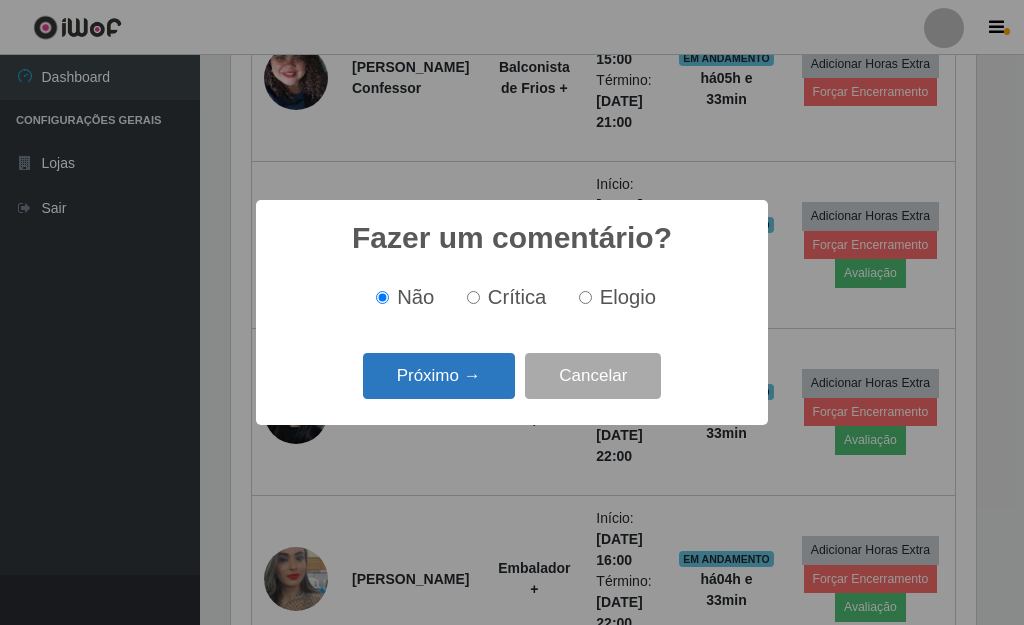 click on "Próximo →" at bounding box center [439, 376] 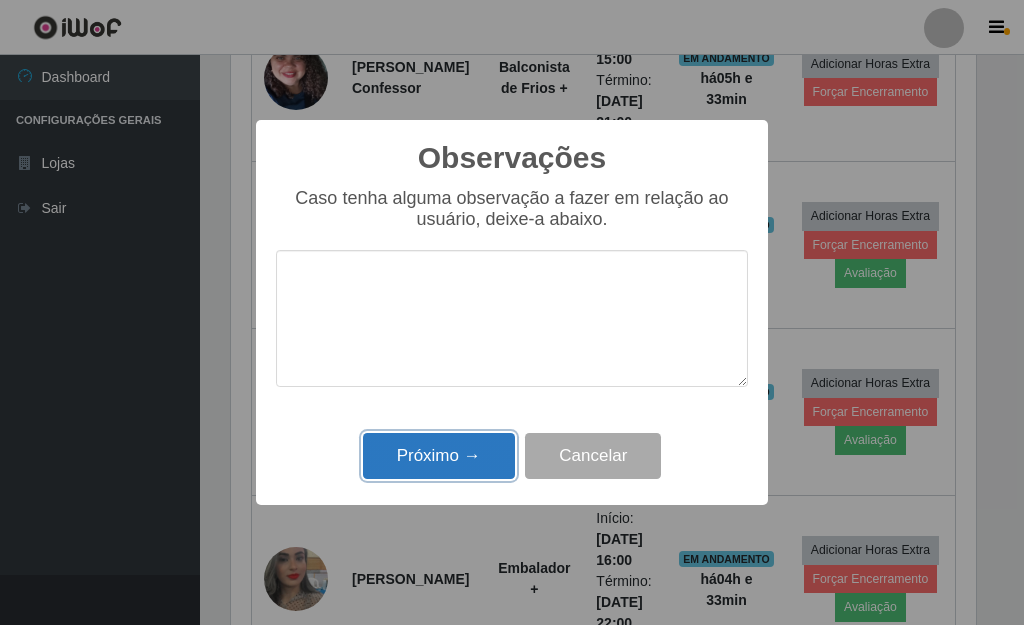 click on "Próximo →" at bounding box center [439, 456] 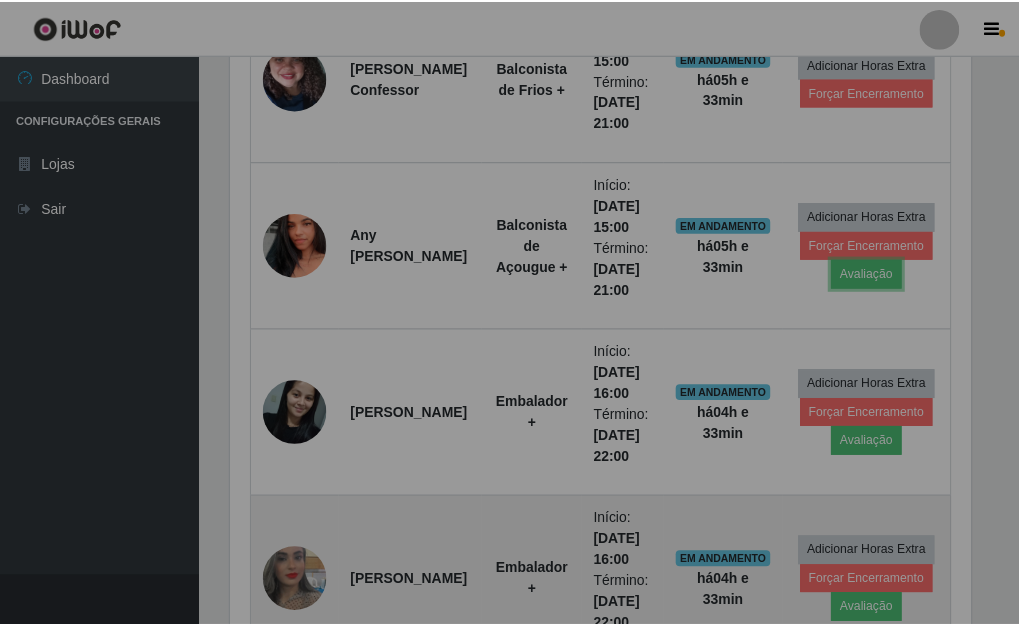 scroll, scrollTop: 999585, scrollLeft: 999243, axis: both 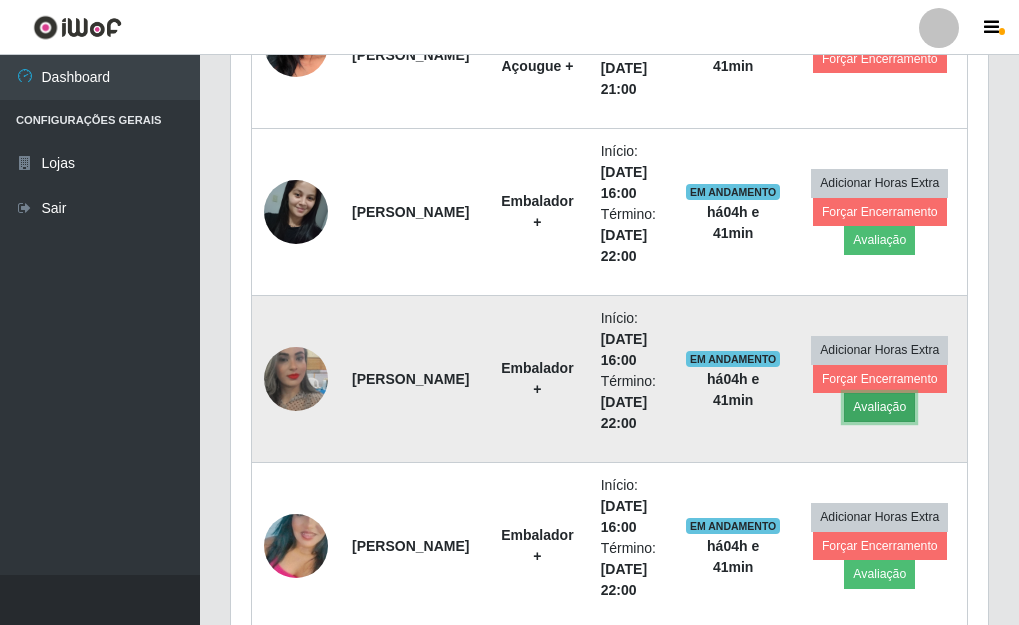 click on "Avaliação" at bounding box center (879, 407) 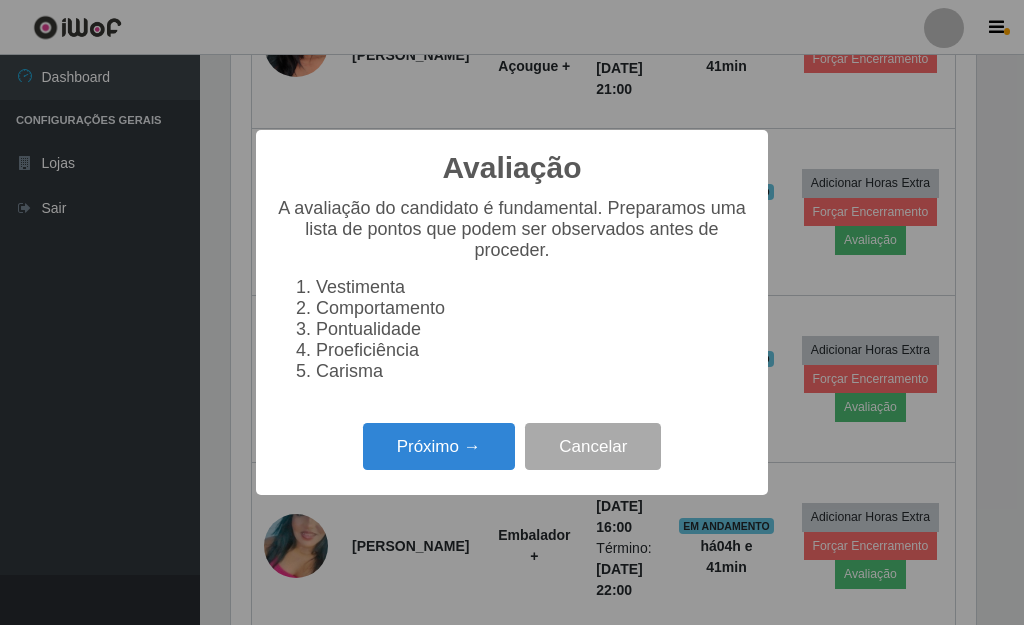 scroll, scrollTop: 999585, scrollLeft: 999255, axis: both 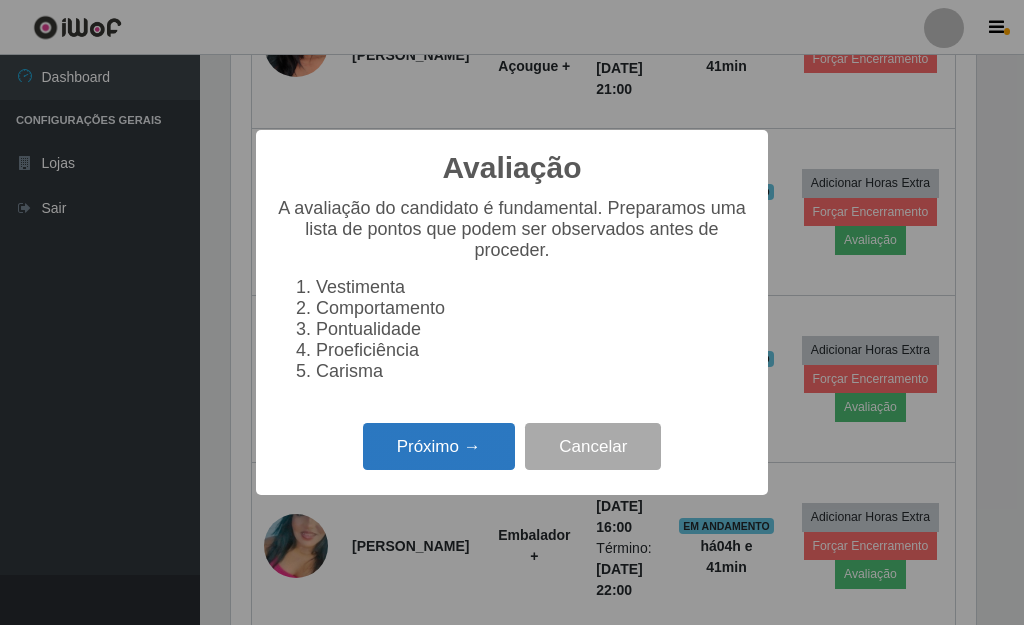 click on "Próximo →" at bounding box center (439, 446) 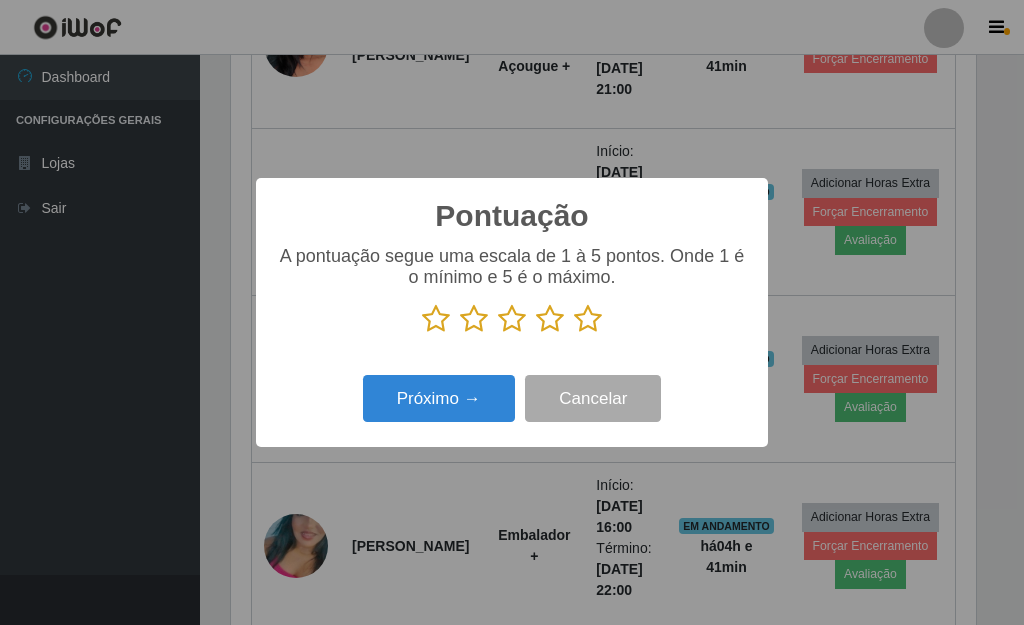 scroll, scrollTop: 999585, scrollLeft: 999255, axis: both 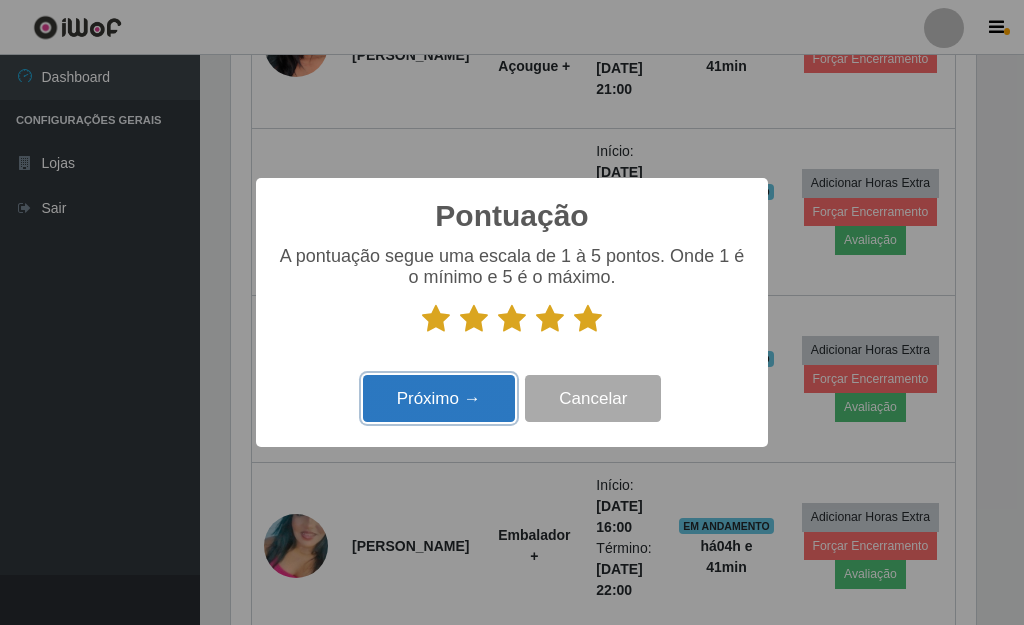 click on "Próximo →" at bounding box center (439, 398) 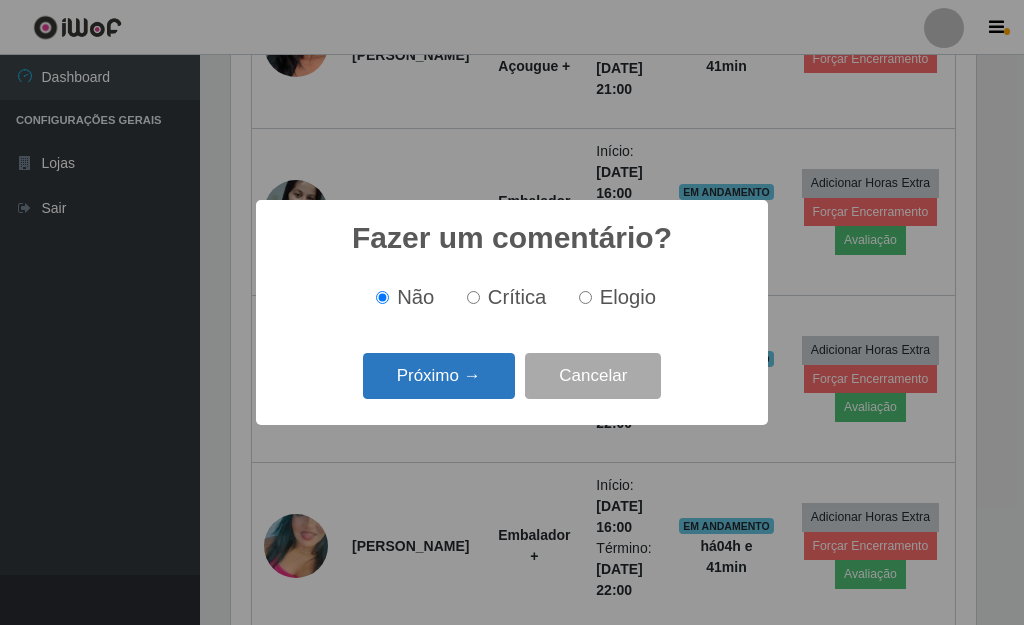 click on "Próximo →" at bounding box center [439, 376] 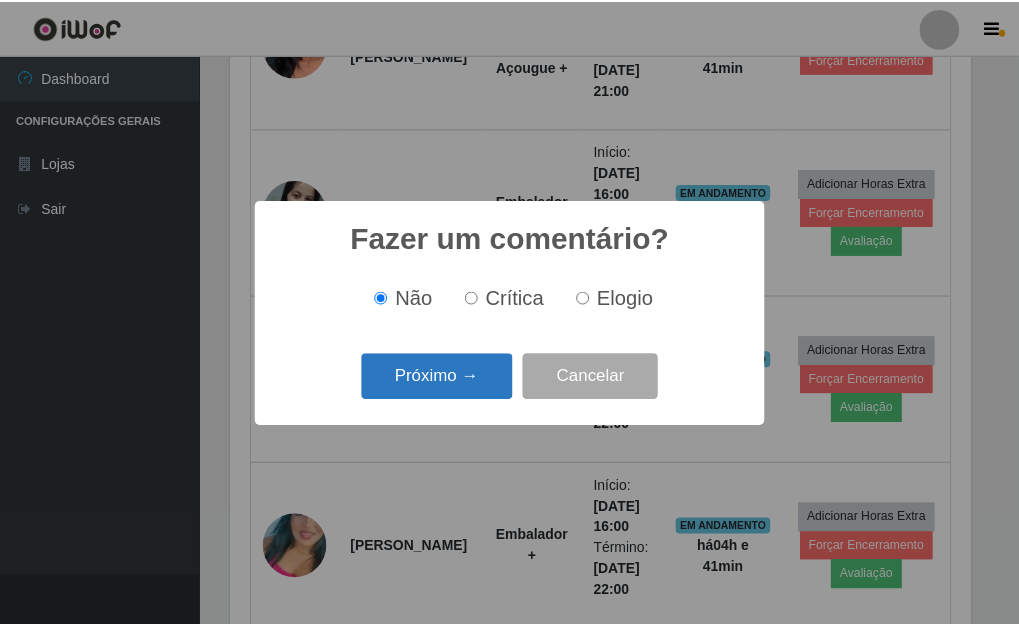 scroll, scrollTop: 999585, scrollLeft: 999255, axis: both 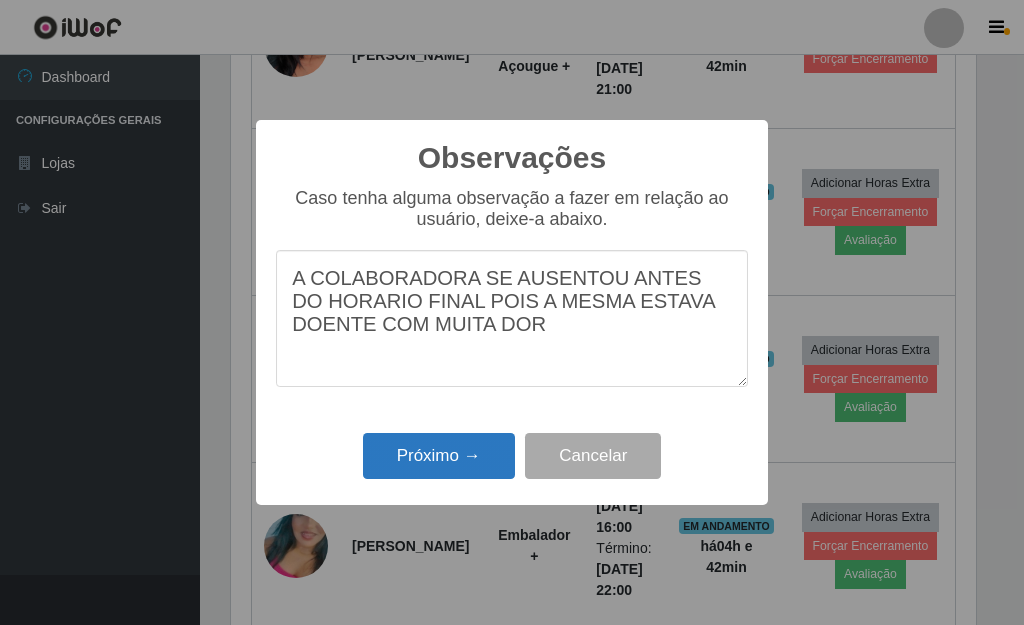 type on "A COLABORADORA SE AUSENTOU ANTES DO HORARIO FINAL POIS A MESMA ESTAVA DOENTE COM MUITA DOR" 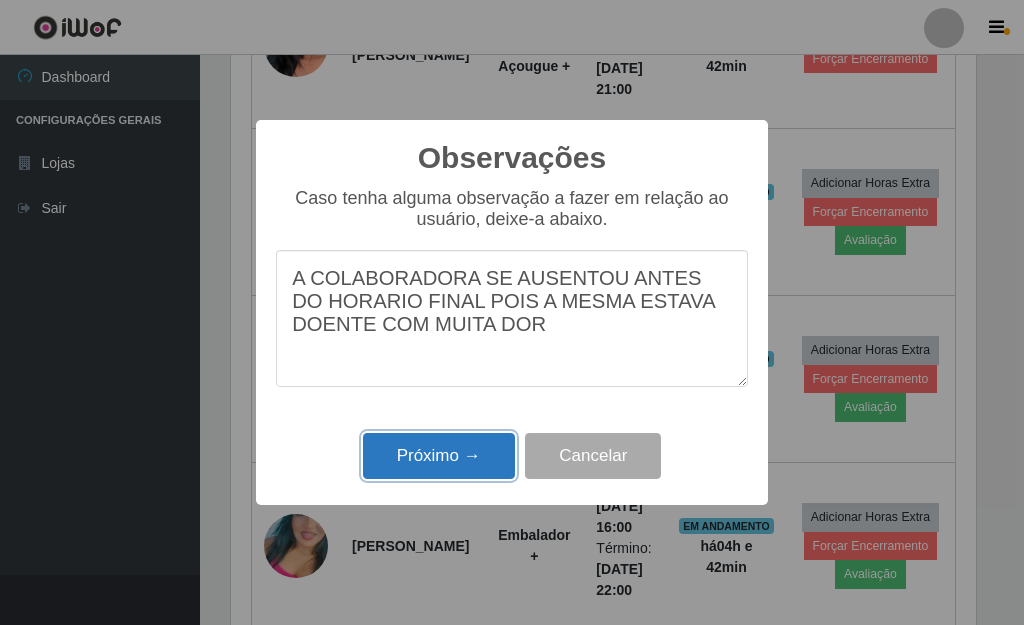 click on "Próximo →" at bounding box center [439, 456] 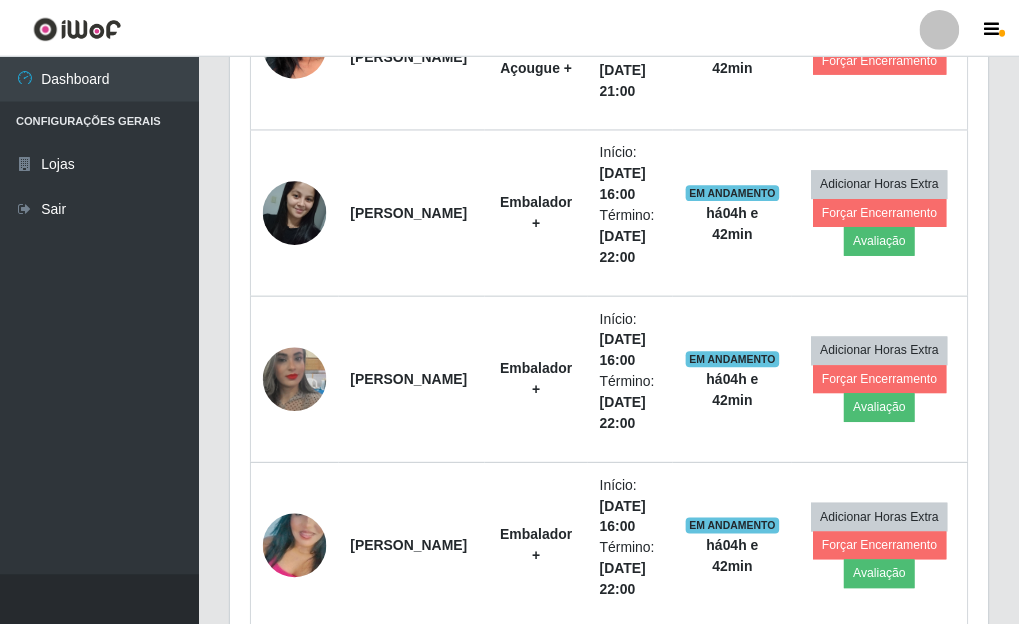 scroll, scrollTop: 999585, scrollLeft: 999243, axis: both 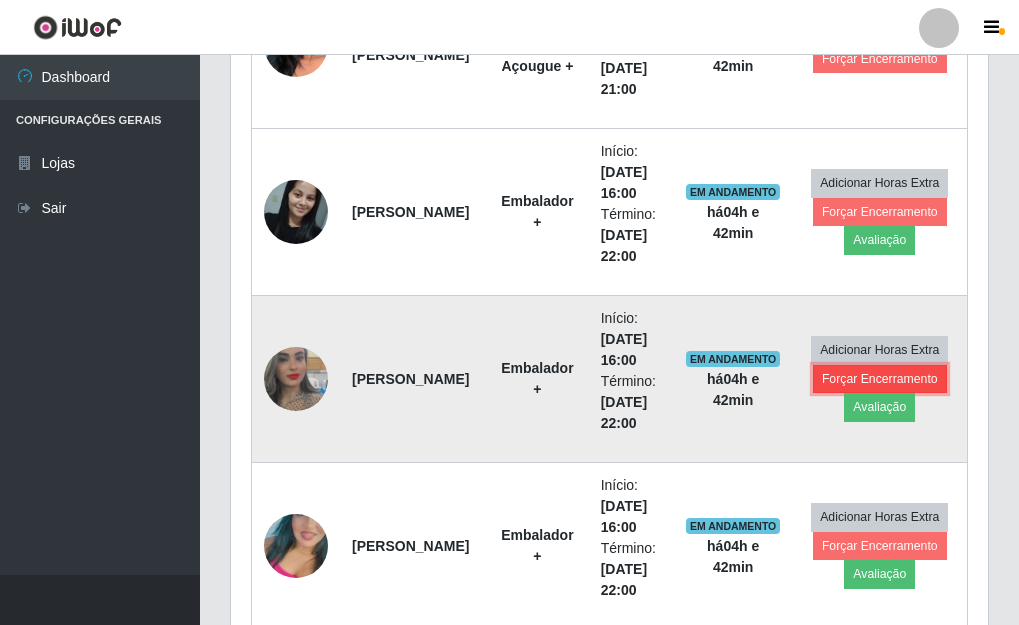 click on "Forçar Encerramento" at bounding box center [880, 379] 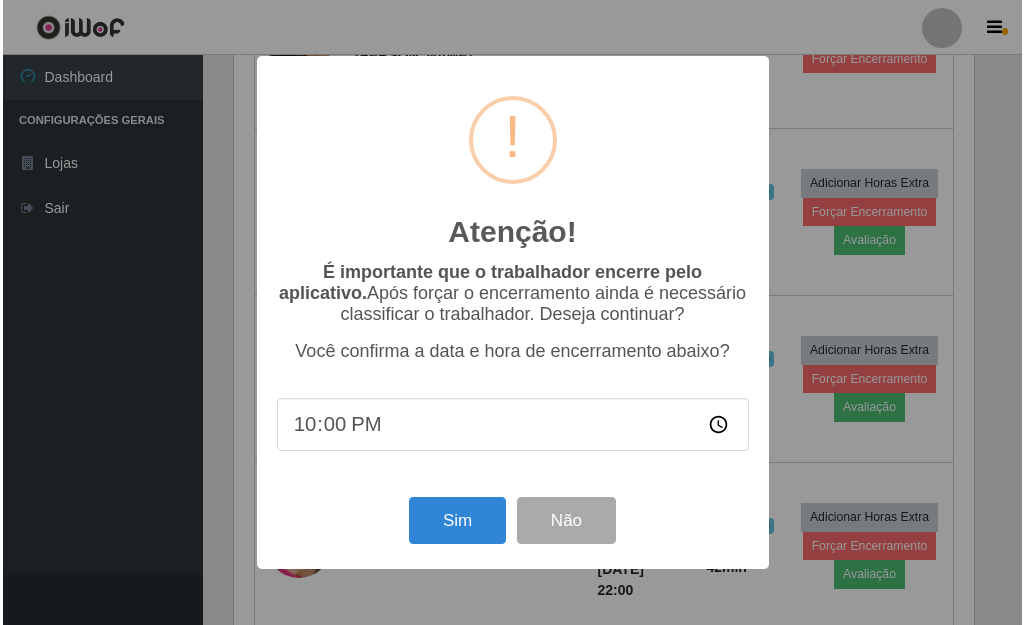 scroll, scrollTop: 999585, scrollLeft: 999255, axis: both 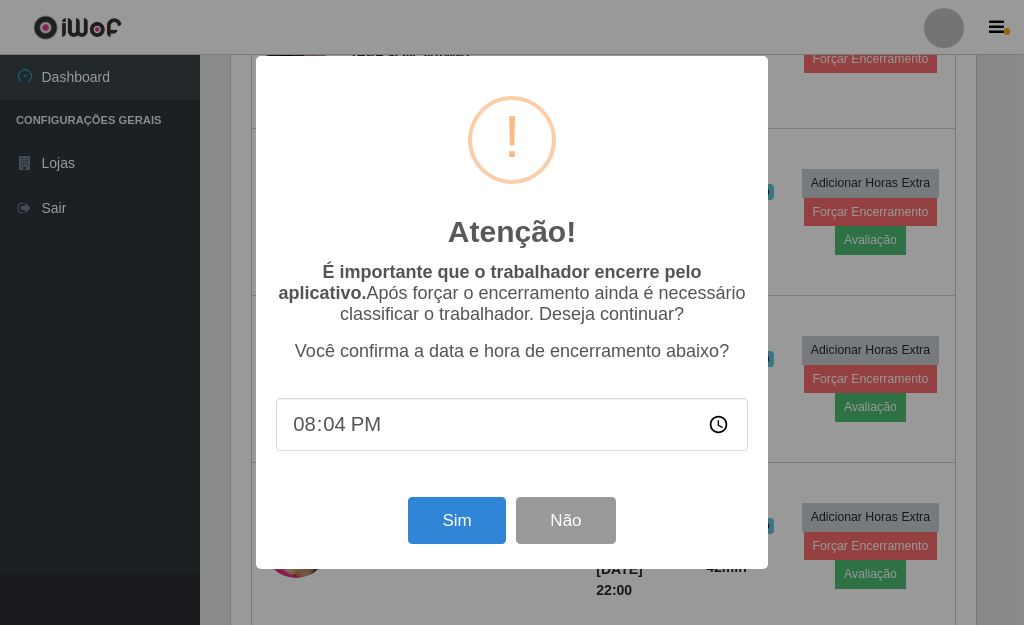 type on "20:40" 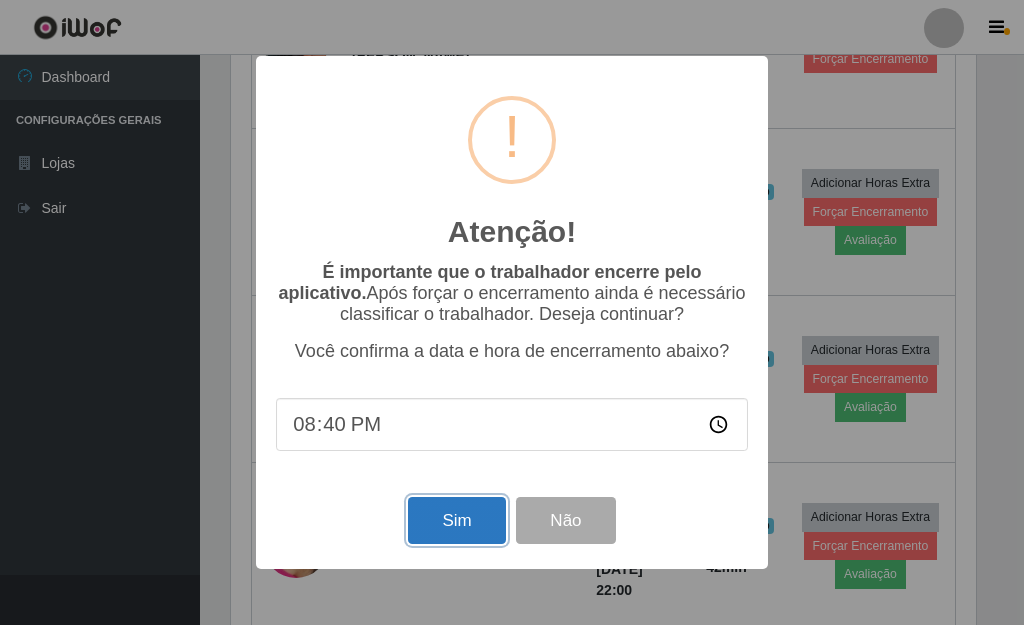 click on "Sim" at bounding box center [456, 520] 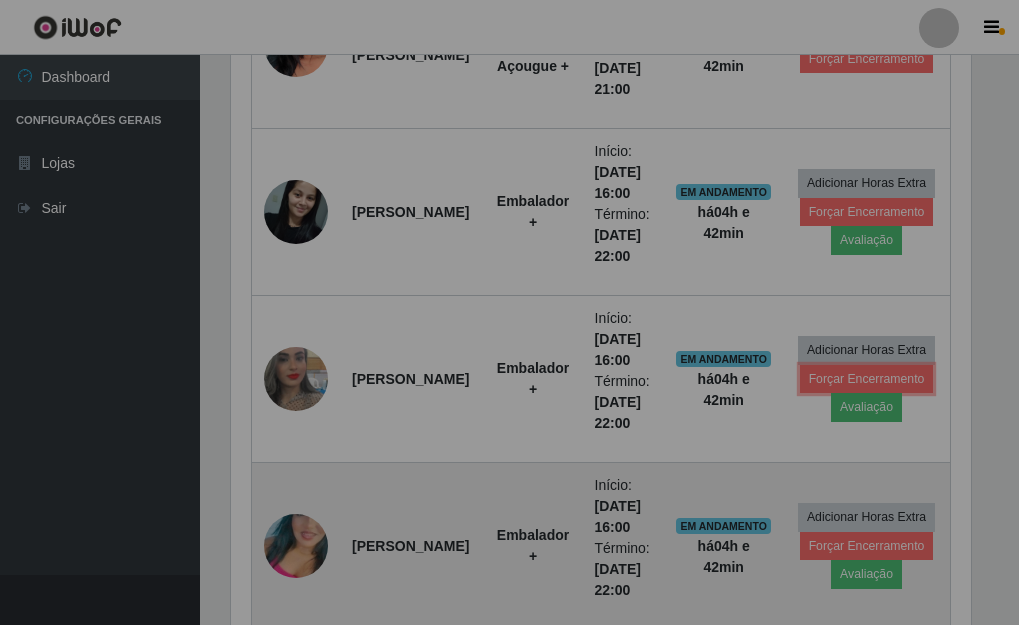 scroll, scrollTop: 999585, scrollLeft: 999243, axis: both 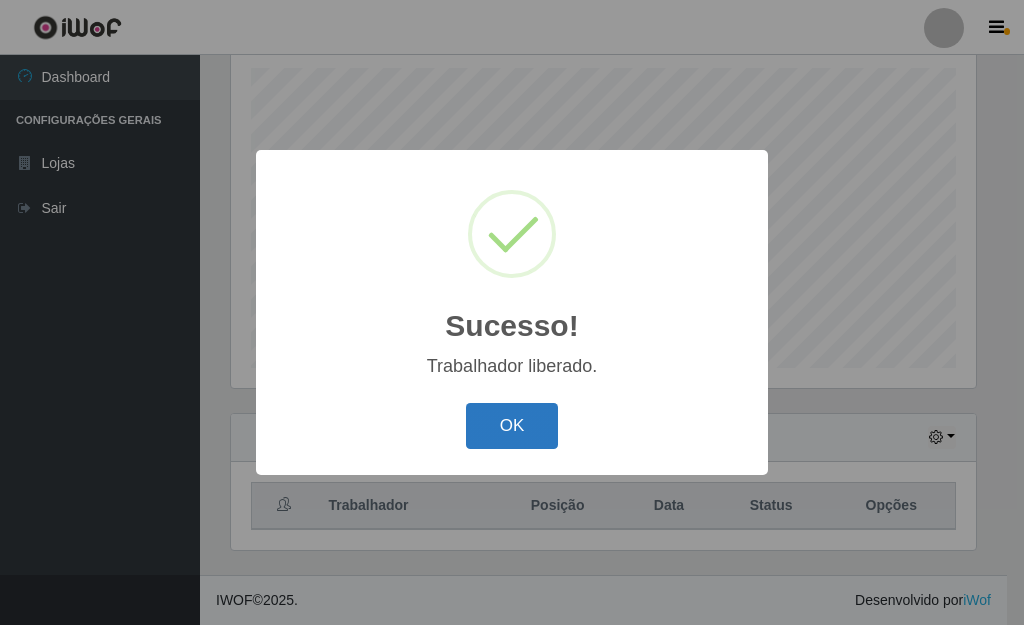 click on "OK" at bounding box center (512, 426) 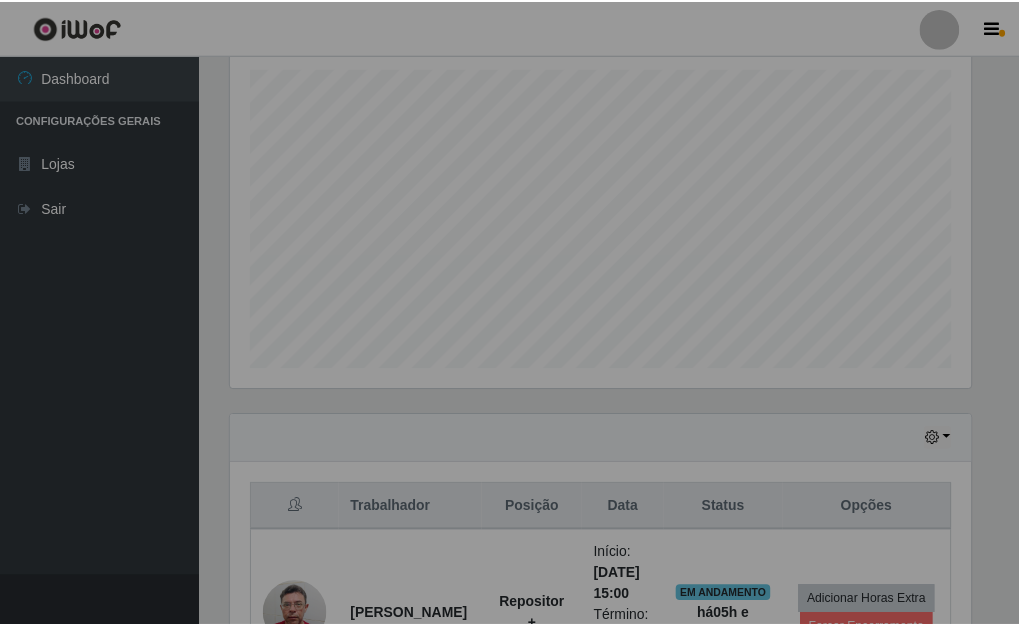 scroll, scrollTop: 999585, scrollLeft: 999243, axis: both 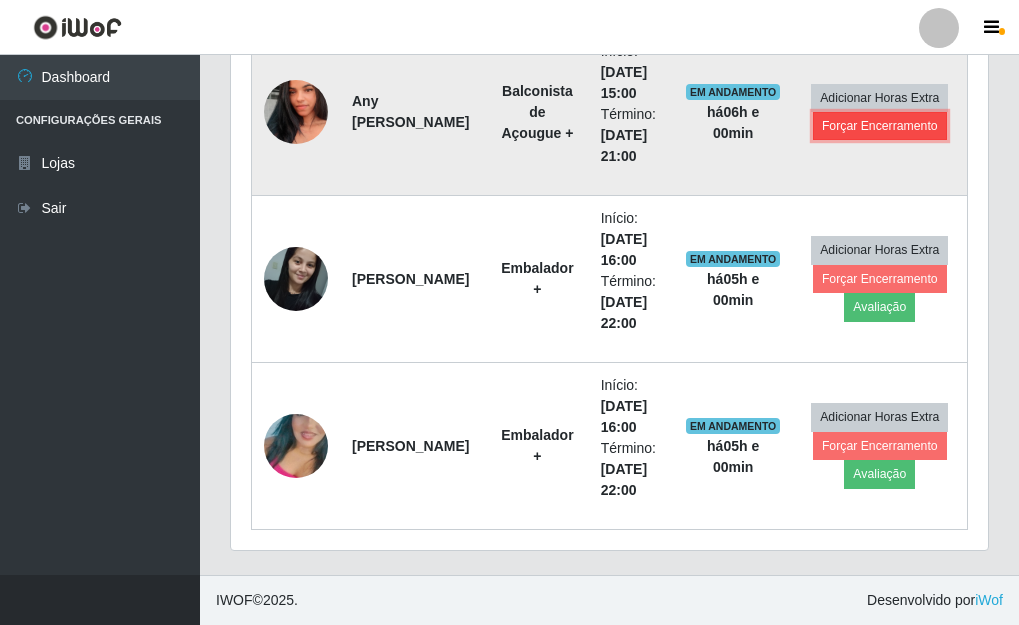 click on "Forçar Encerramento" at bounding box center [880, 126] 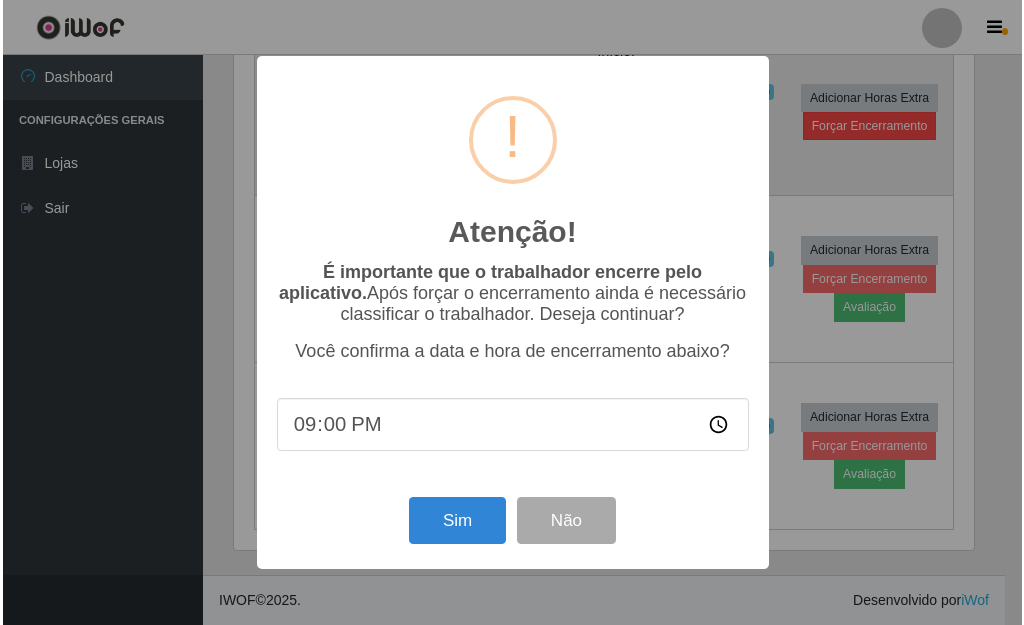 scroll, scrollTop: 999585, scrollLeft: 999255, axis: both 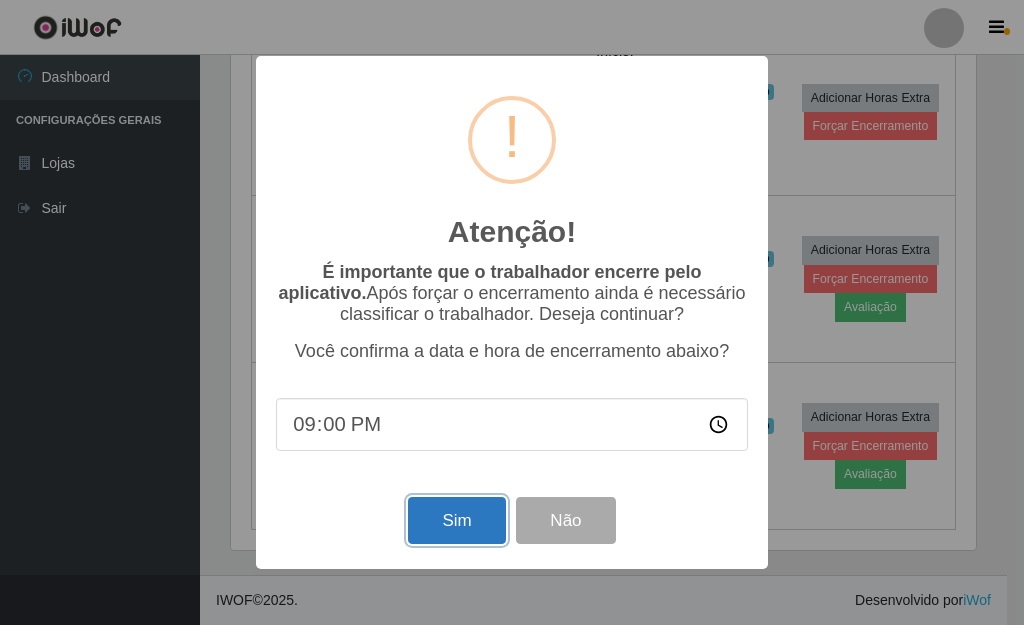 click on "Sim" at bounding box center [456, 520] 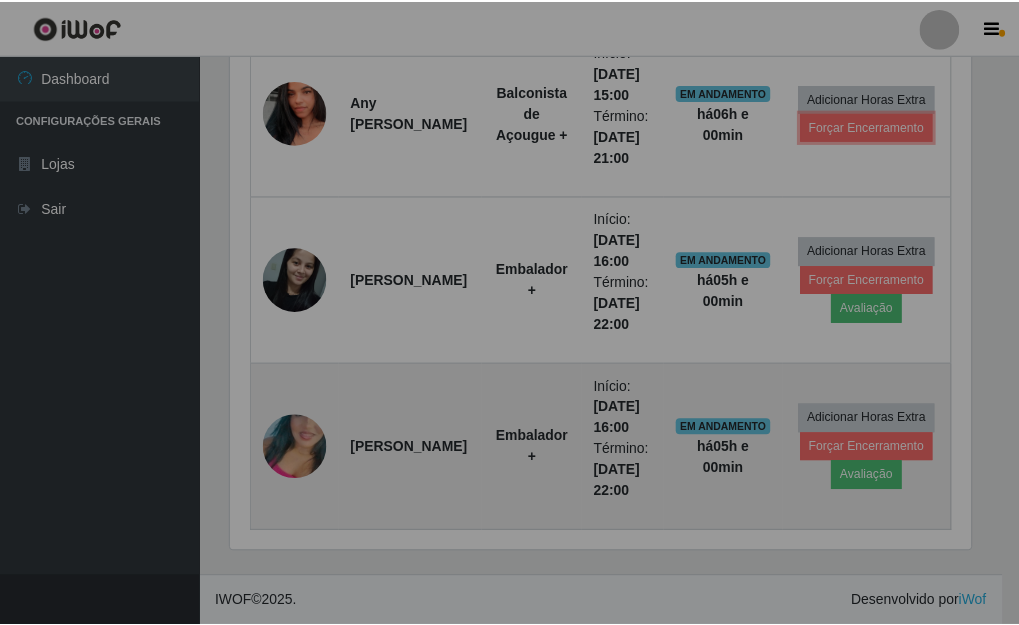 scroll, scrollTop: 999585, scrollLeft: 999243, axis: both 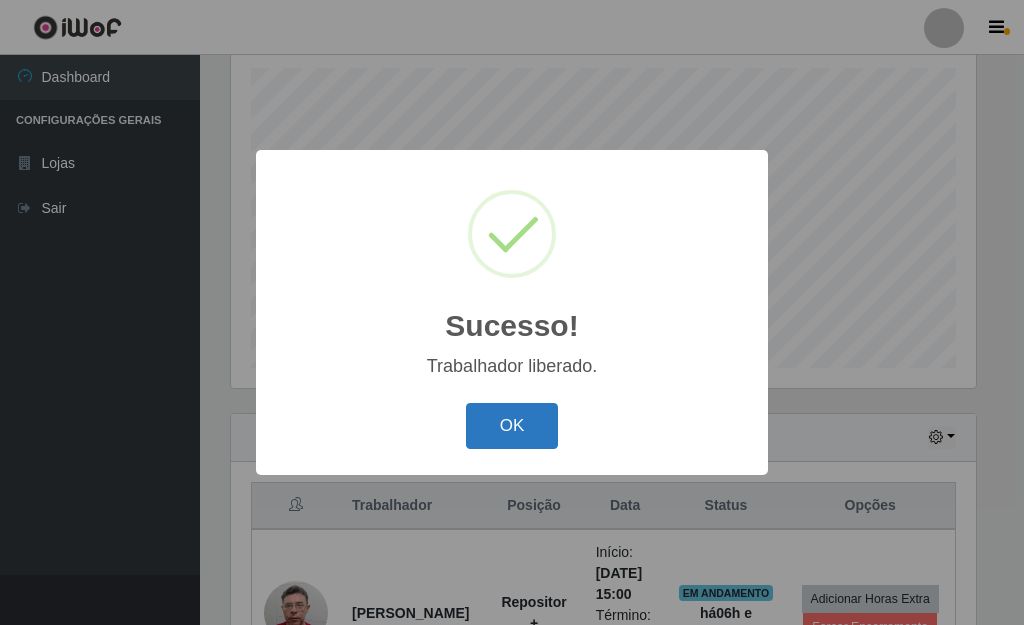 click on "OK" at bounding box center [512, 426] 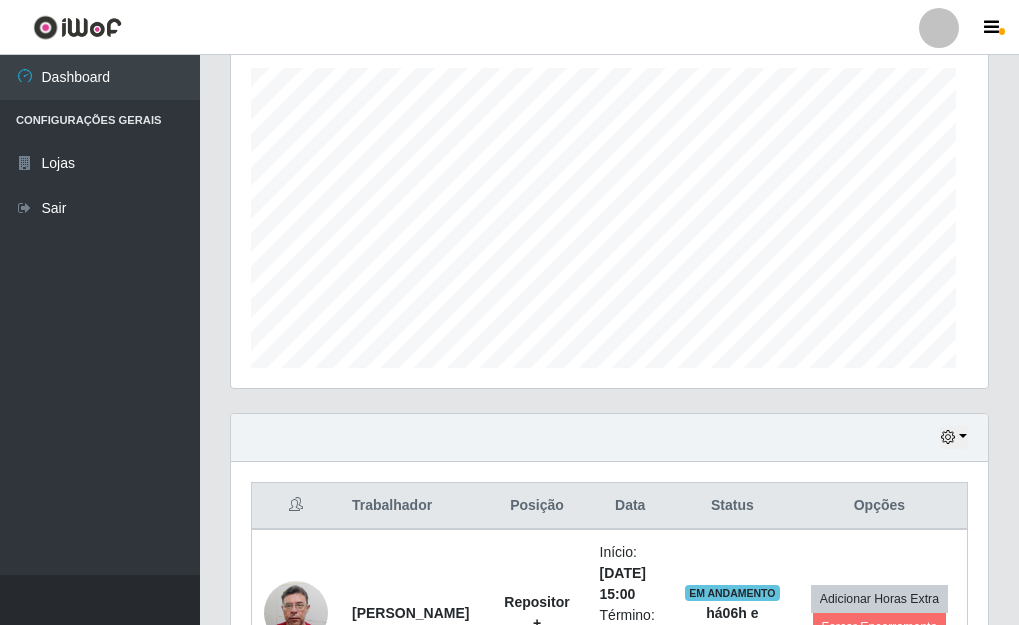 scroll, scrollTop: 999585, scrollLeft: 999243, axis: both 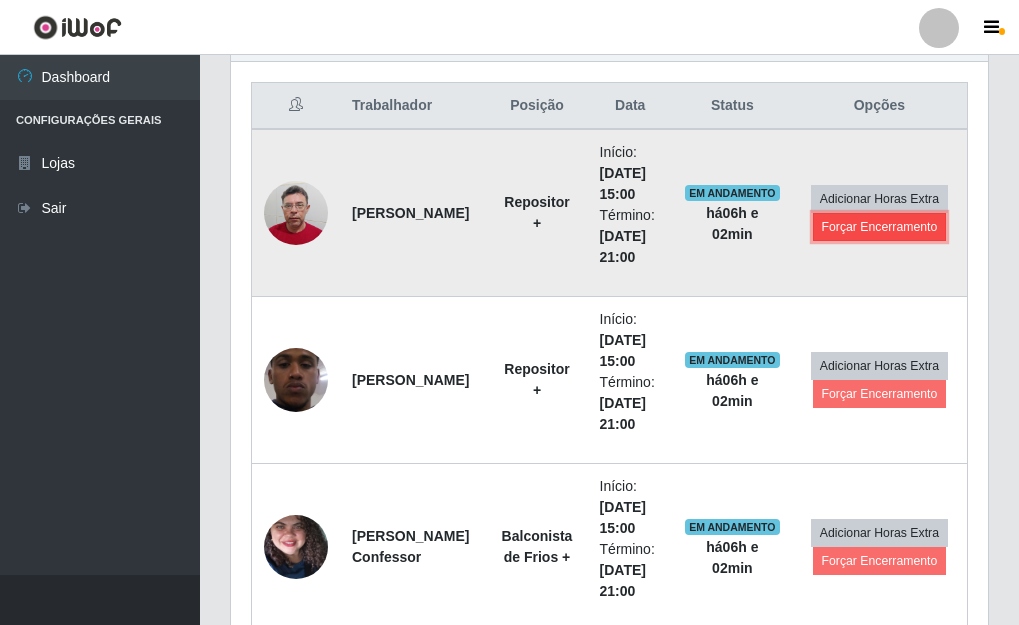 click on "Forçar Encerramento" at bounding box center [880, 227] 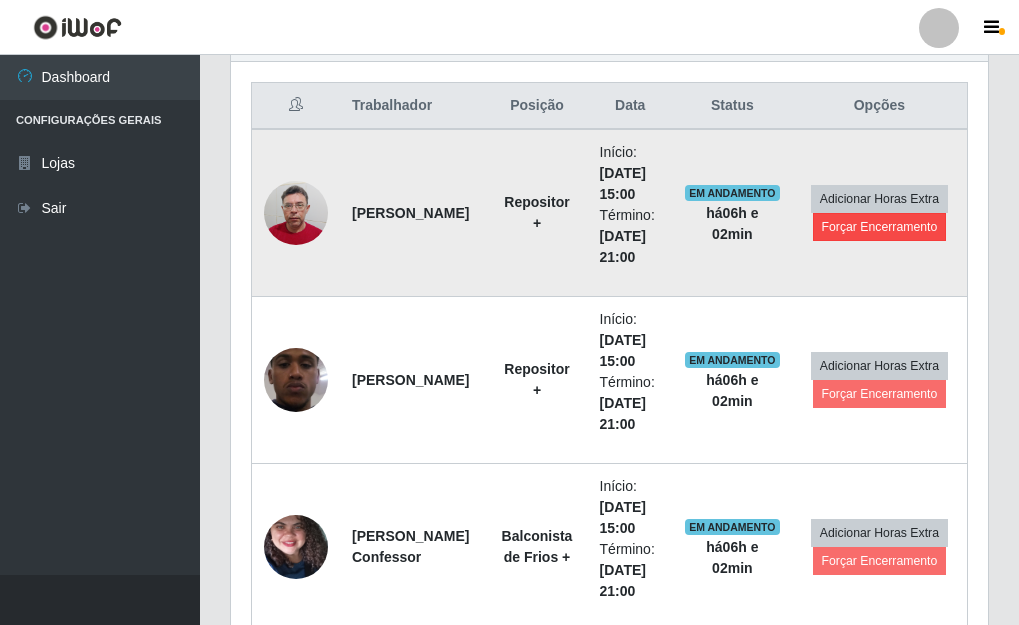 scroll, scrollTop: 999585, scrollLeft: 999255, axis: both 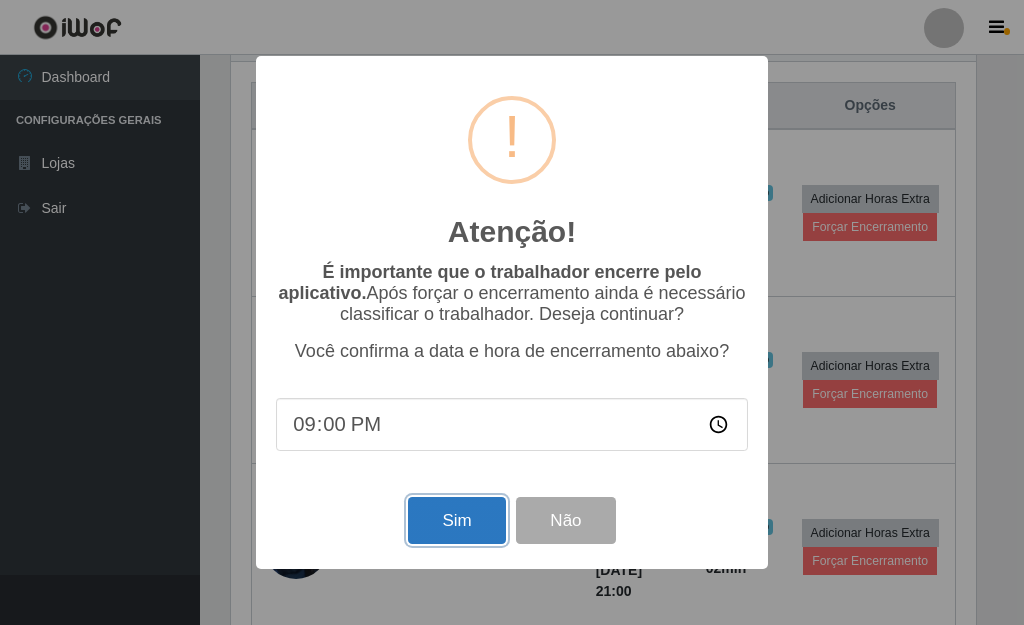 click on "Sim" at bounding box center (456, 520) 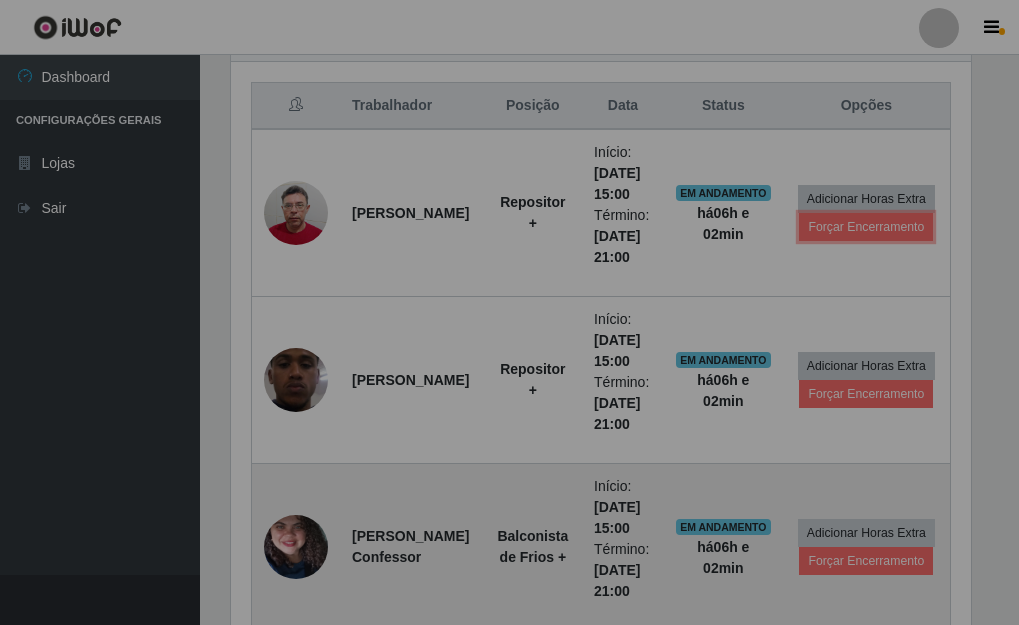 scroll, scrollTop: 999585, scrollLeft: 999243, axis: both 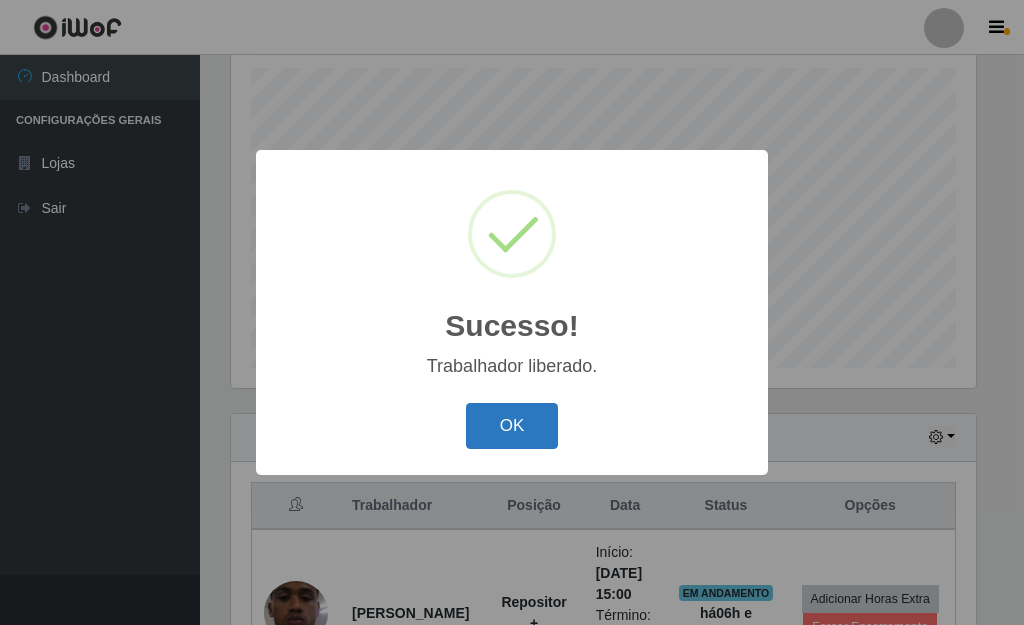 click on "OK" at bounding box center [512, 426] 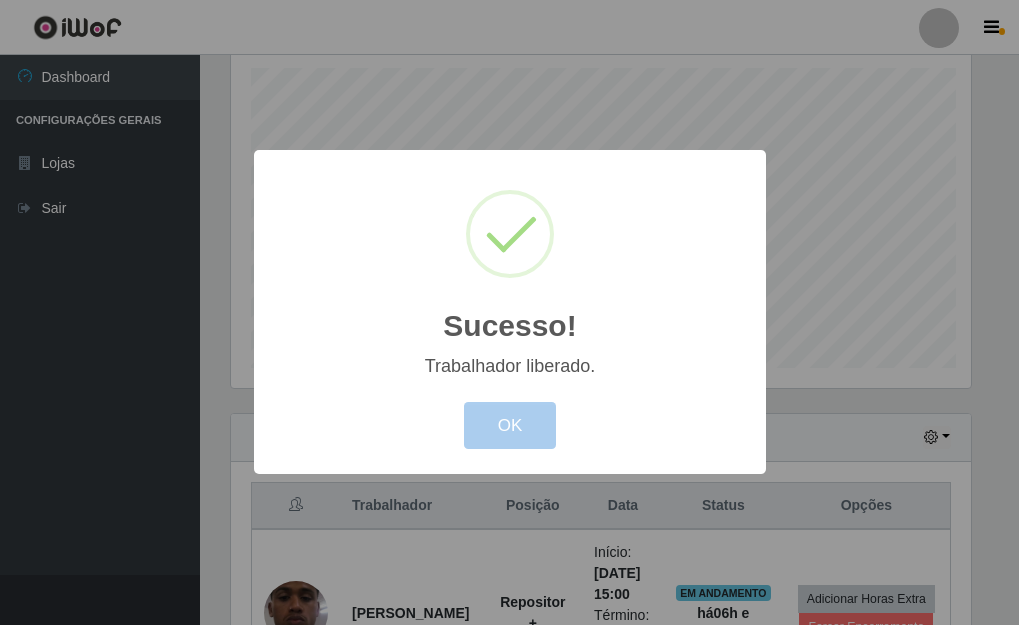 scroll, scrollTop: 999585, scrollLeft: 999243, axis: both 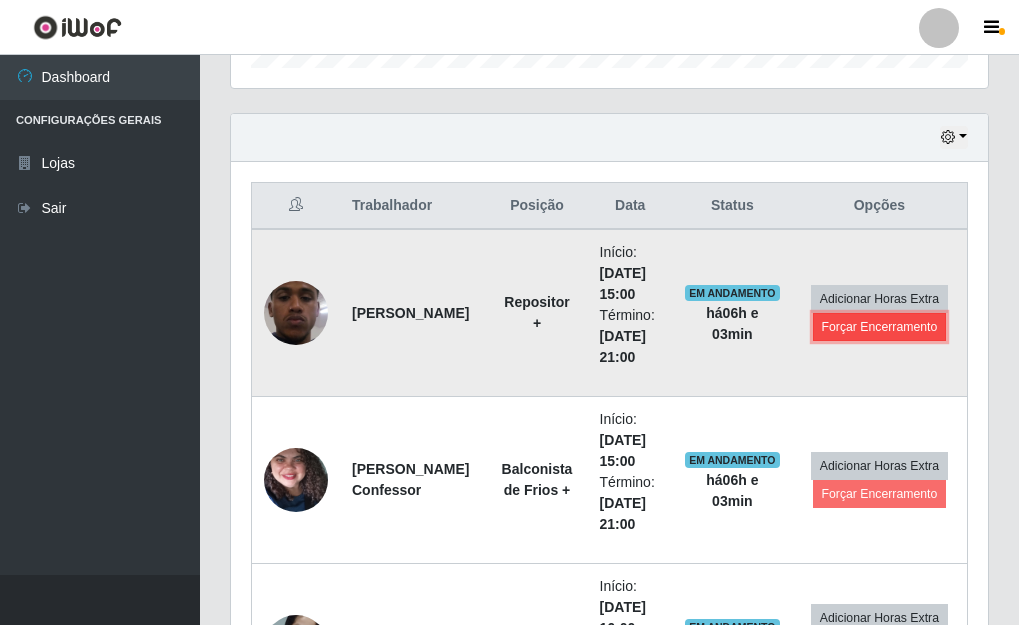 click on "Forçar Encerramento" at bounding box center [880, 327] 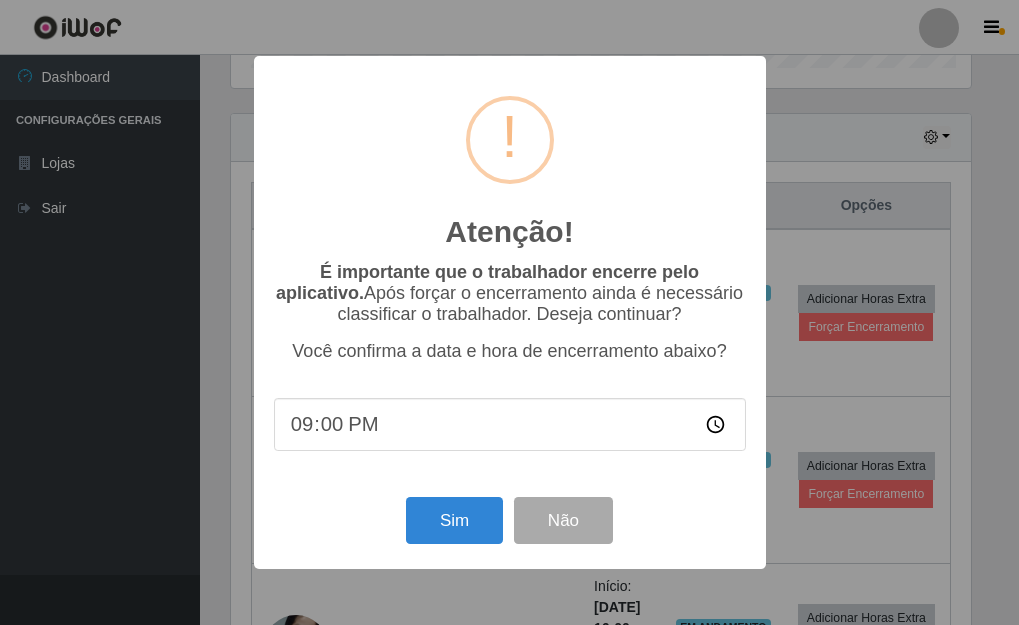 scroll, scrollTop: 999585, scrollLeft: 999255, axis: both 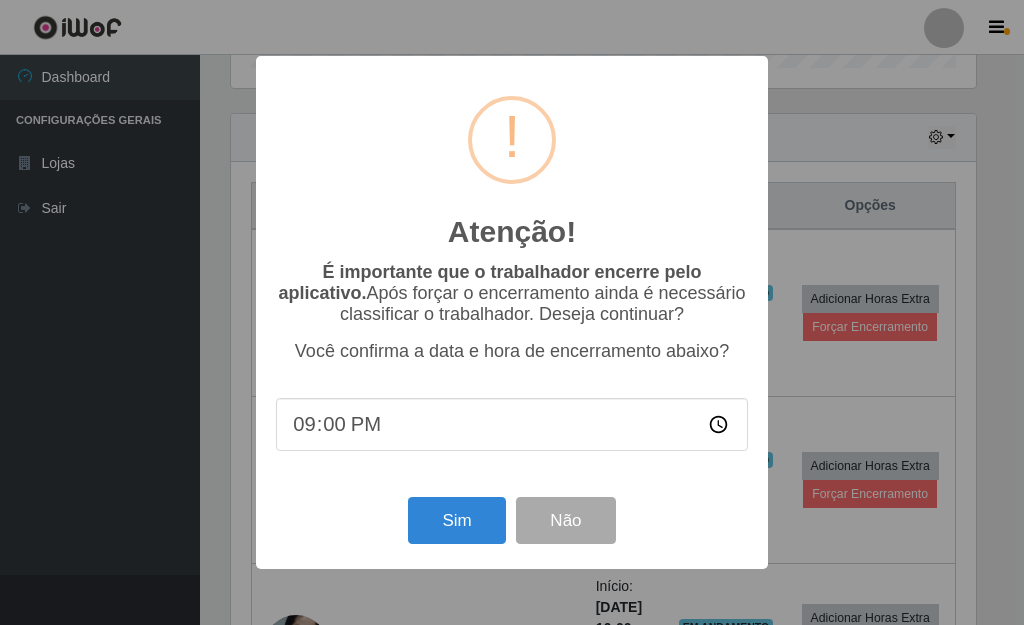 click on "Sim Não" at bounding box center [512, 520] 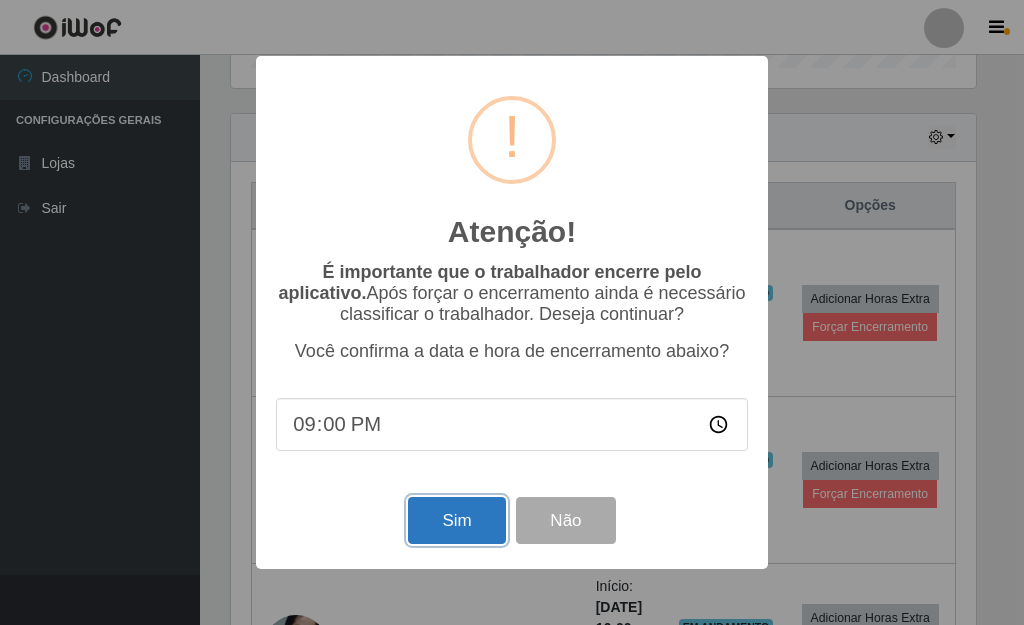 click on "Sim" at bounding box center (456, 520) 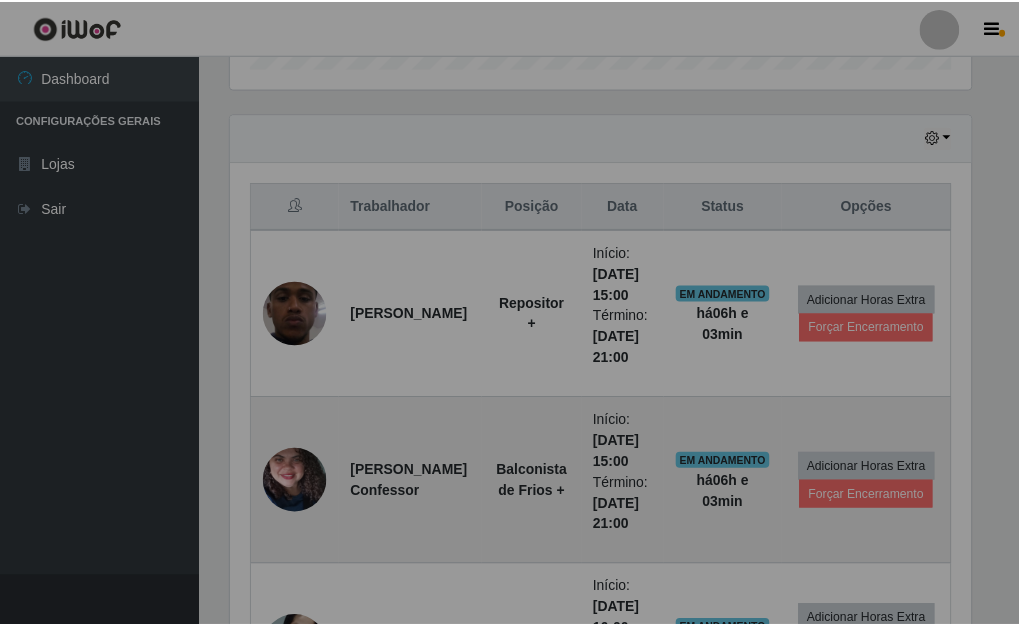 scroll, scrollTop: 999585, scrollLeft: 999243, axis: both 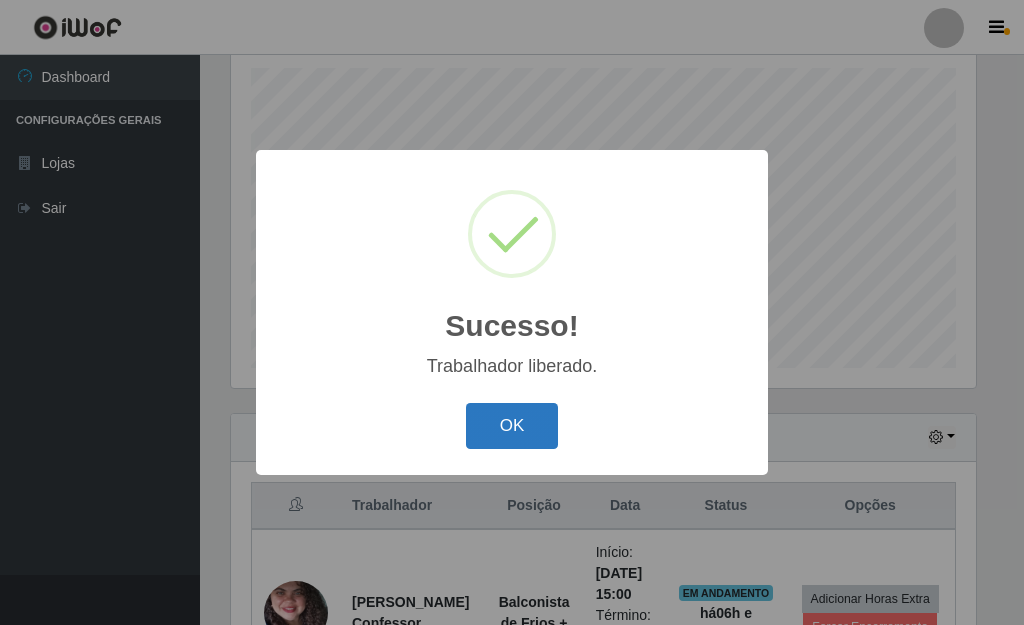 click on "OK" at bounding box center [512, 426] 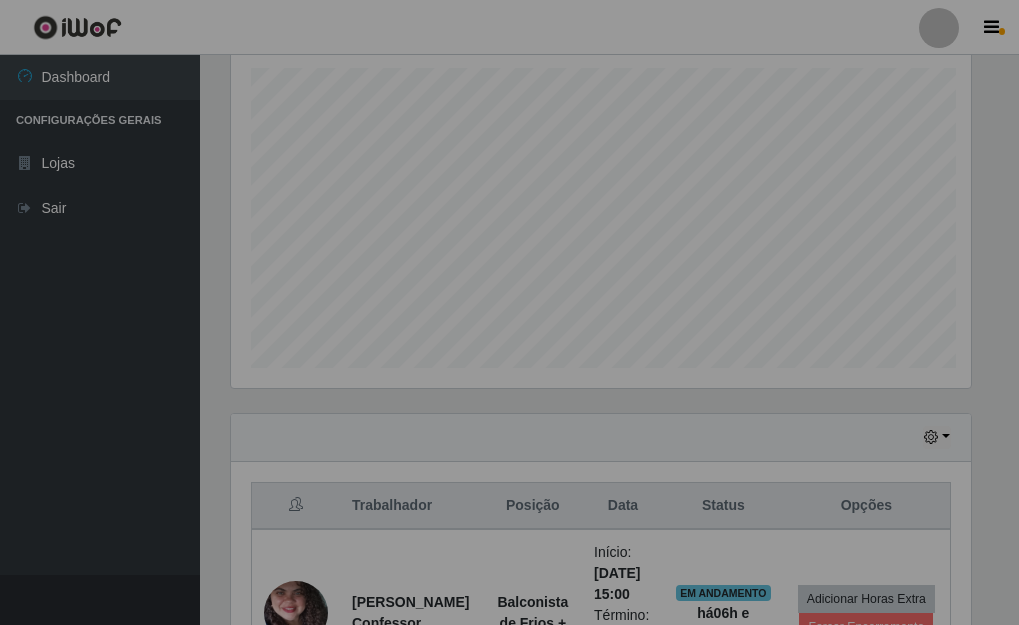 scroll, scrollTop: 999585, scrollLeft: 999243, axis: both 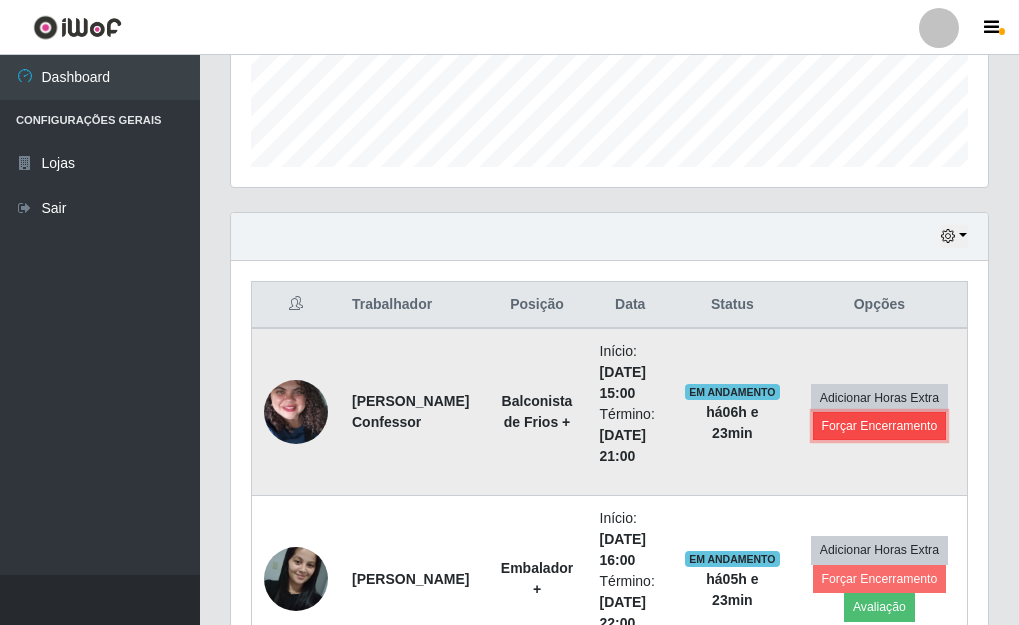 click on "Forçar Encerramento" at bounding box center [880, 426] 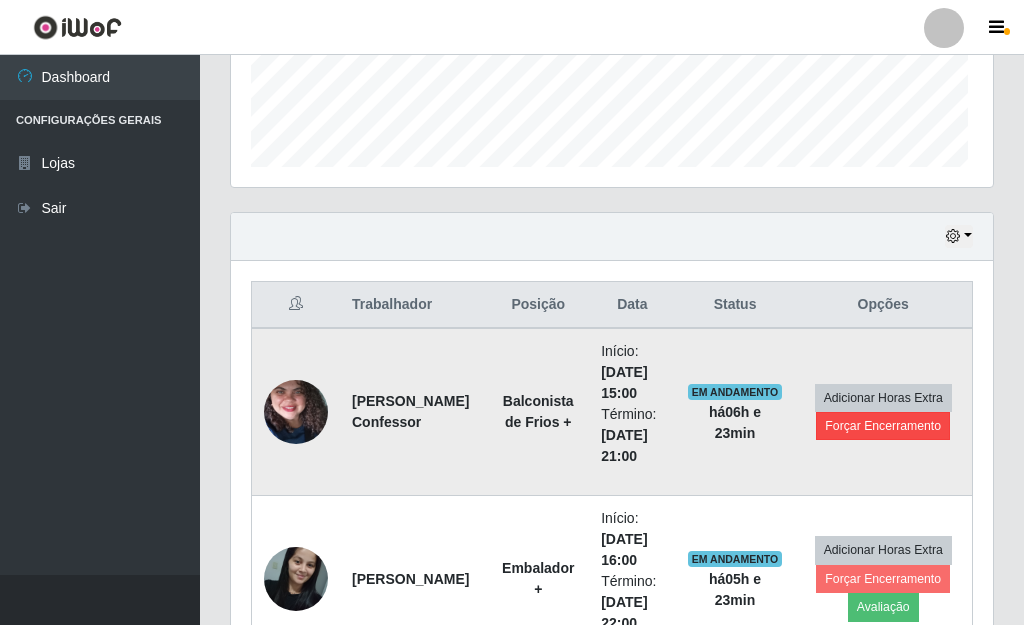 scroll, scrollTop: 999585, scrollLeft: 999255, axis: both 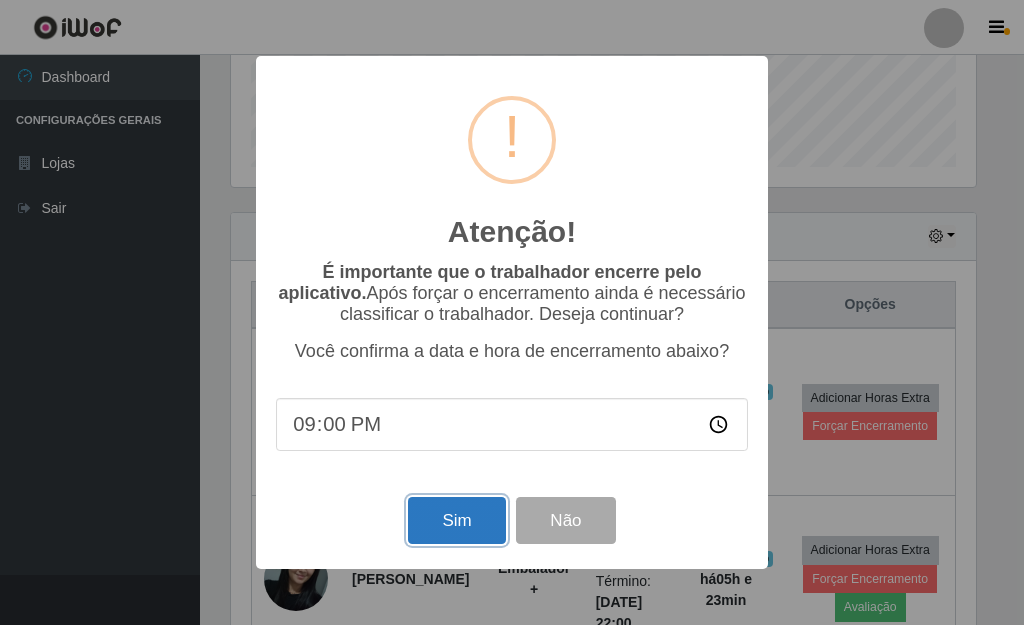 click on "Sim" at bounding box center (456, 520) 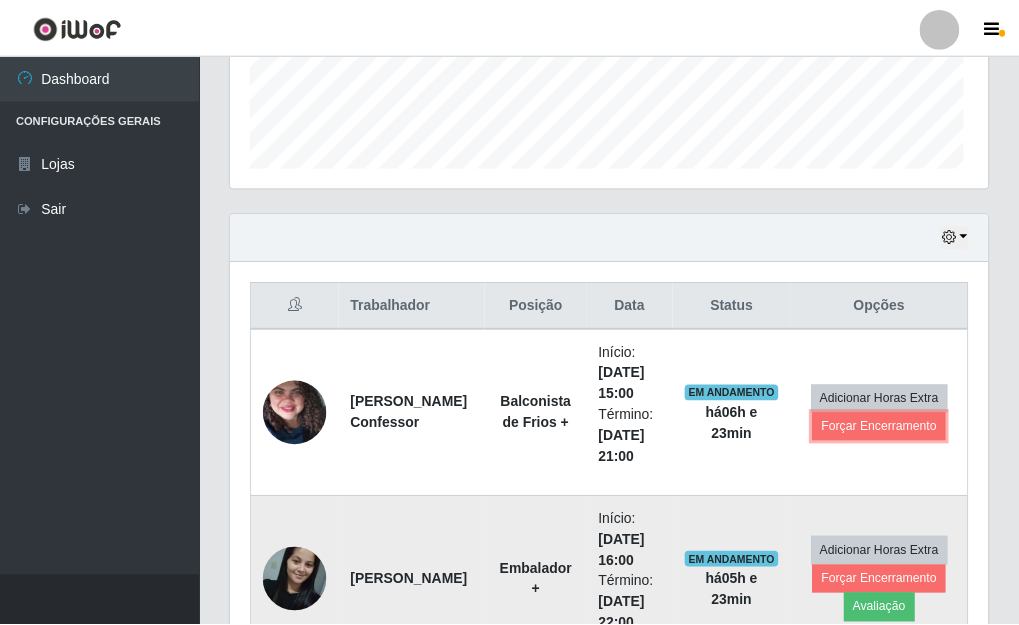 scroll, scrollTop: 999585, scrollLeft: 999243, axis: both 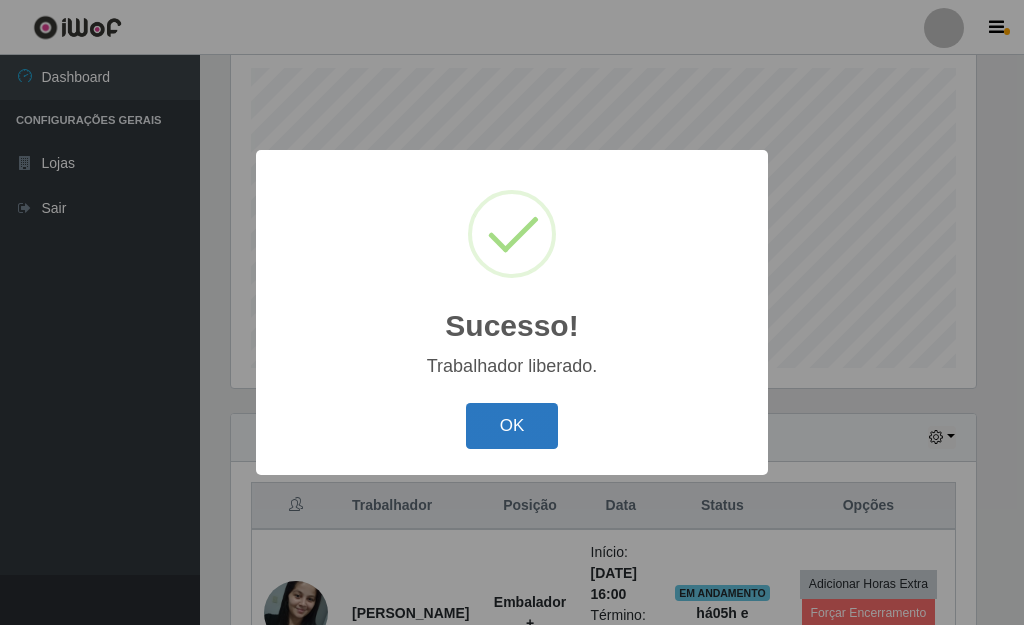 click on "OK" at bounding box center [512, 426] 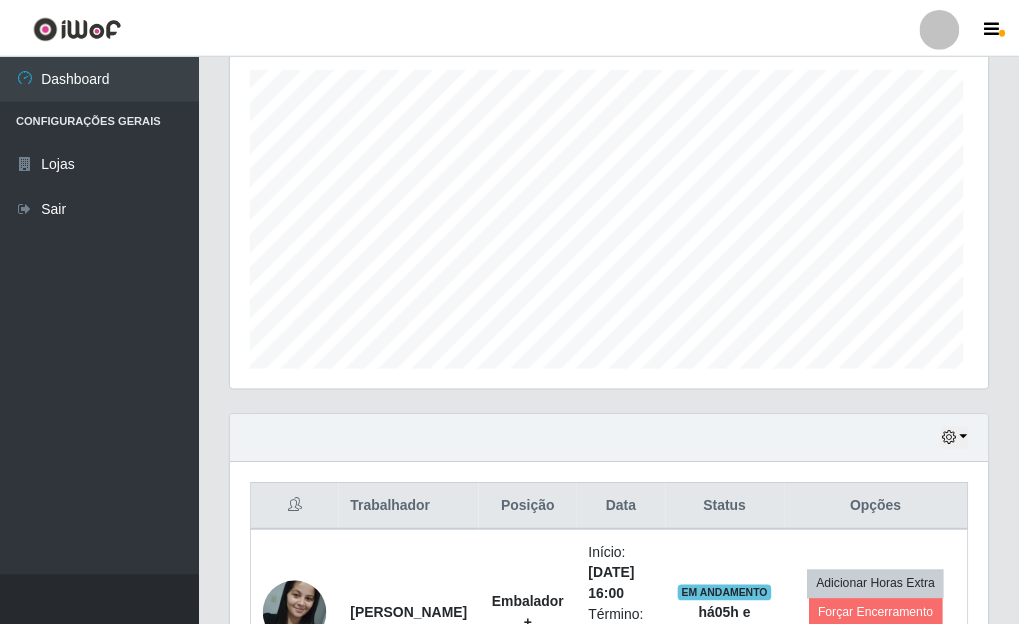 scroll, scrollTop: 999585, scrollLeft: 999243, axis: both 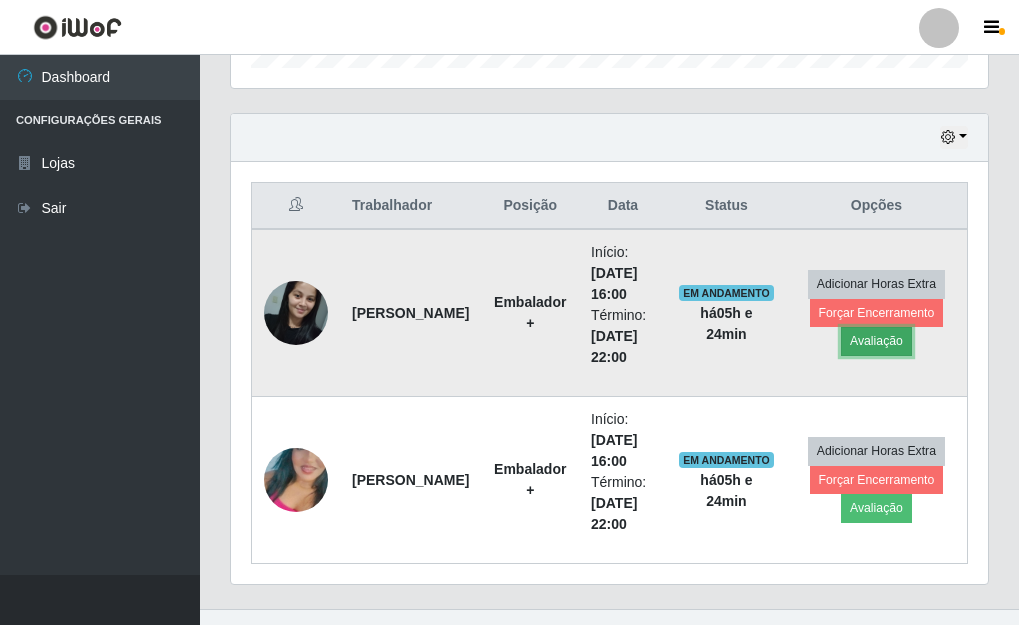 click on "Avaliação" at bounding box center [876, 341] 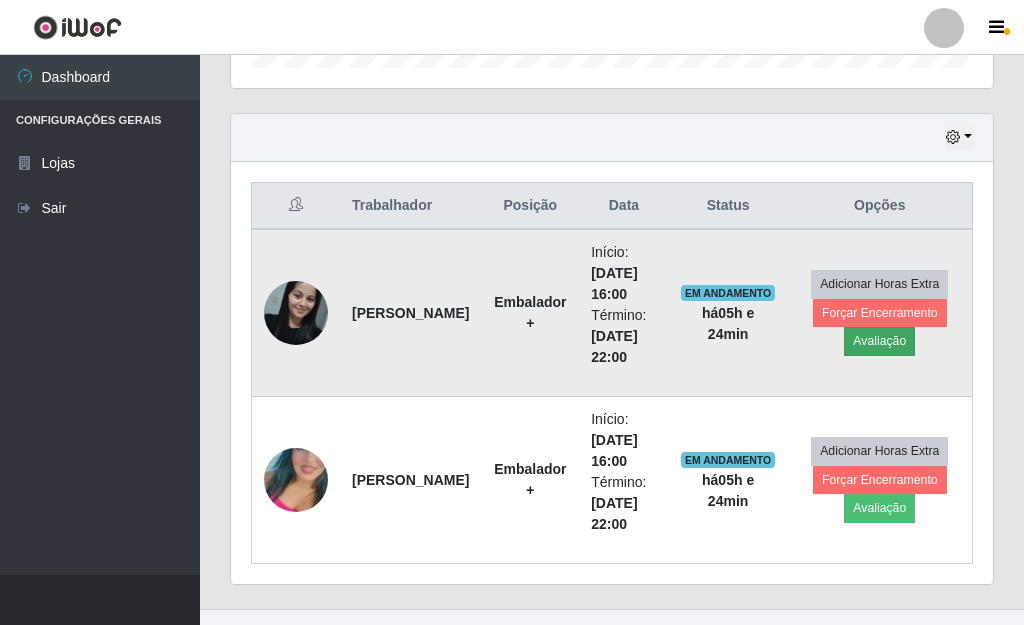 scroll, scrollTop: 999585, scrollLeft: 999255, axis: both 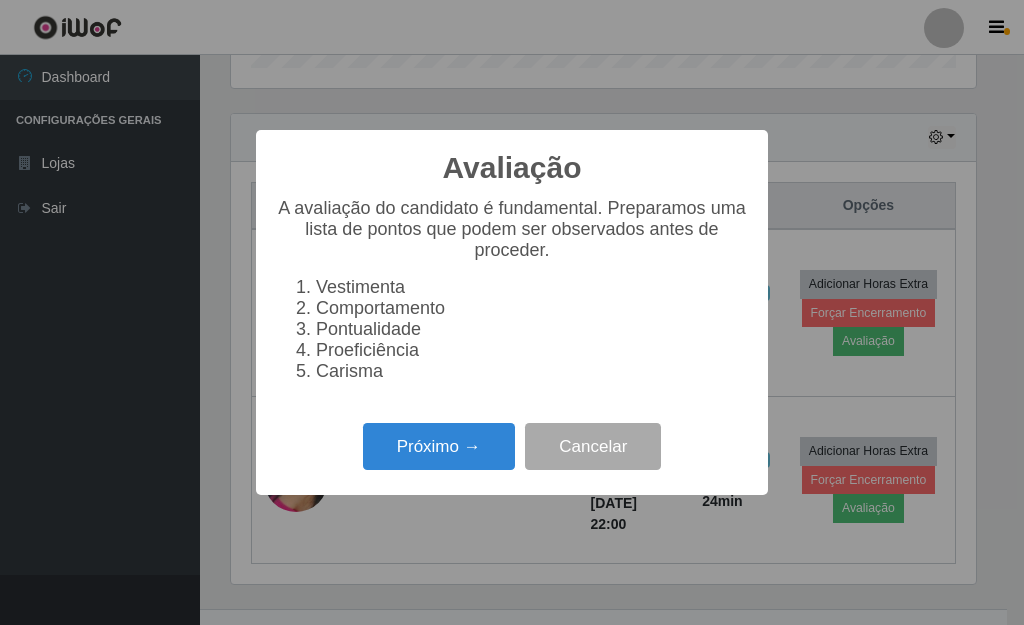drag, startPoint x: 441, startPoint y: 435, endPoint x: 427, endPoint y: 430, distance: 14.866069 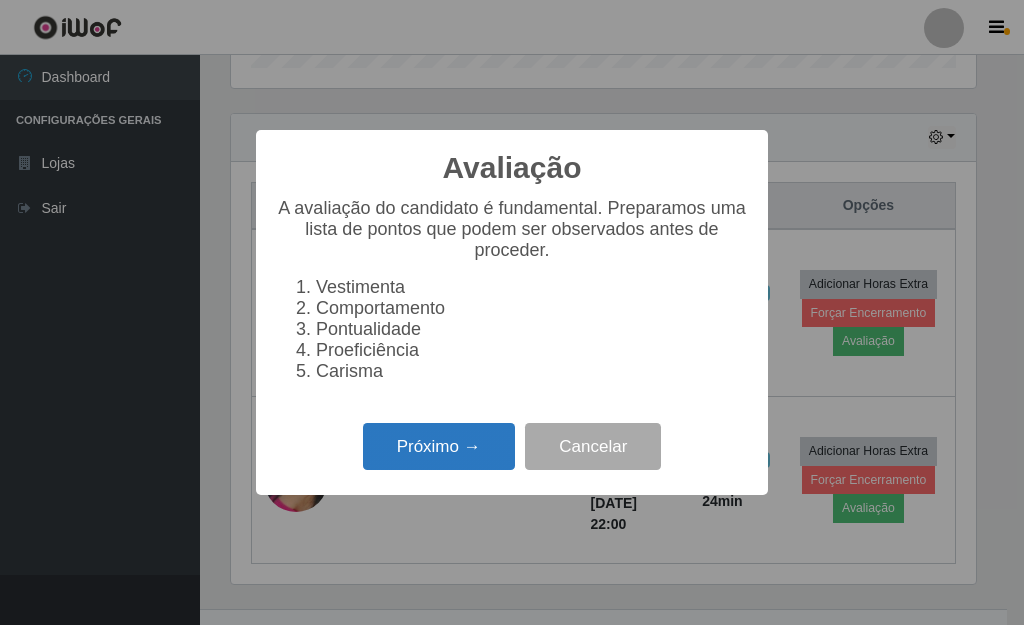 click on "Próximo →" at bounding box center (439, 446) 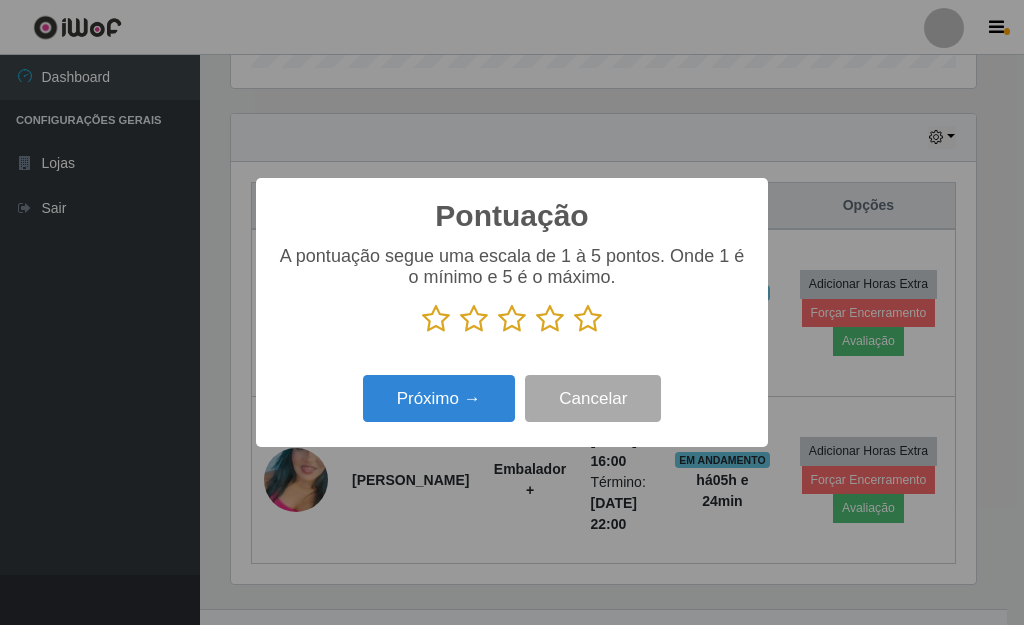 click at bounding box center (512, 319) 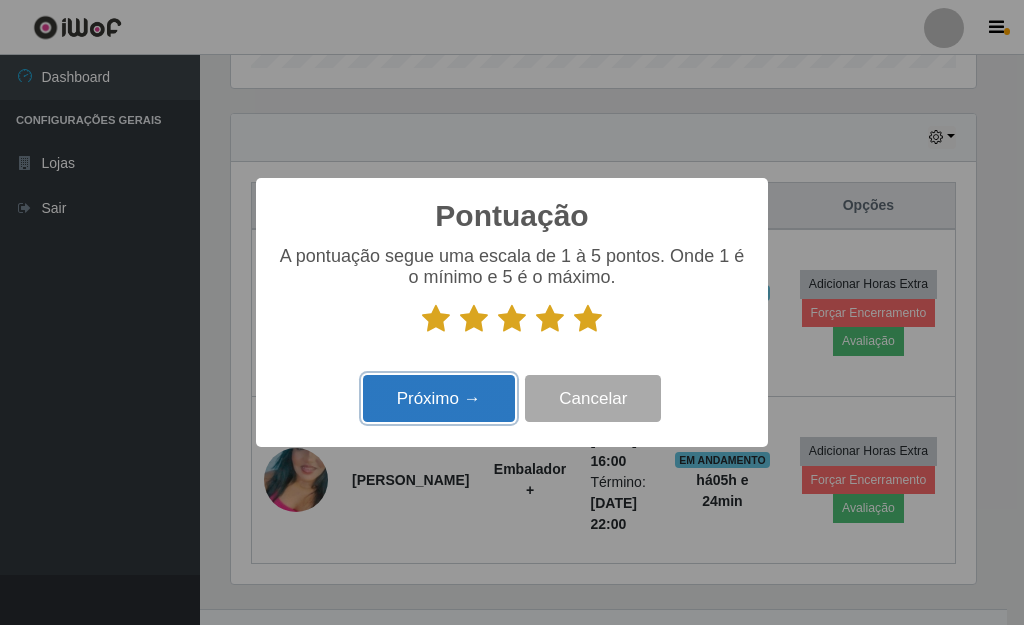 click on "Próximo →" at bounding box center (439, 398) 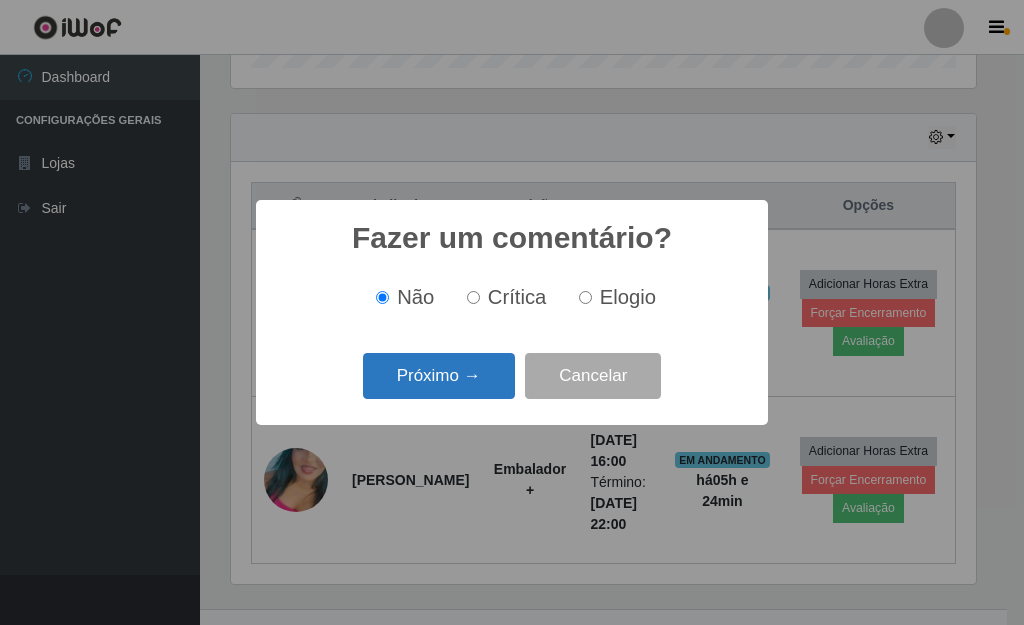 click on "Próximo →" at bounding box center [439, 376] 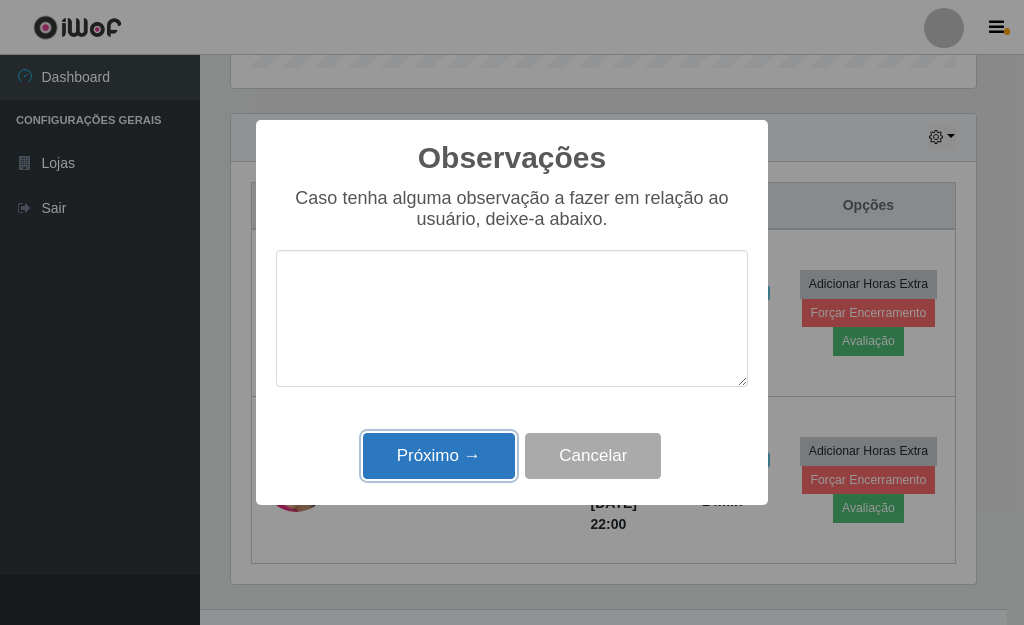click on "Próximo →" at bounding box center (439, 456) 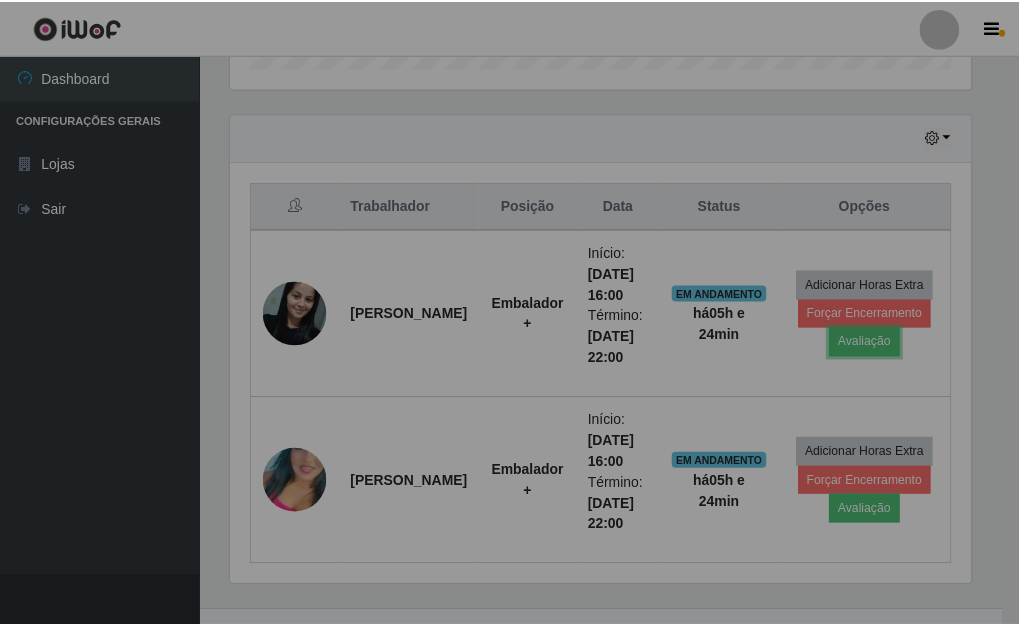 scroll, scrollTop: 999585, scrollLeft: 999243, axis: both 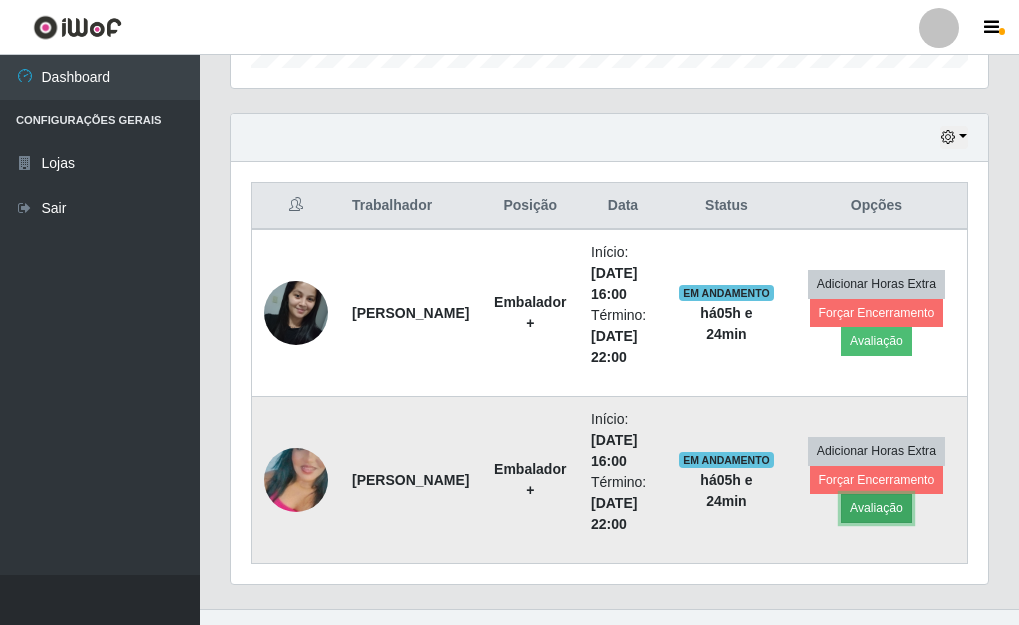 click on "Avaliação" at bounding box center [876, 508] 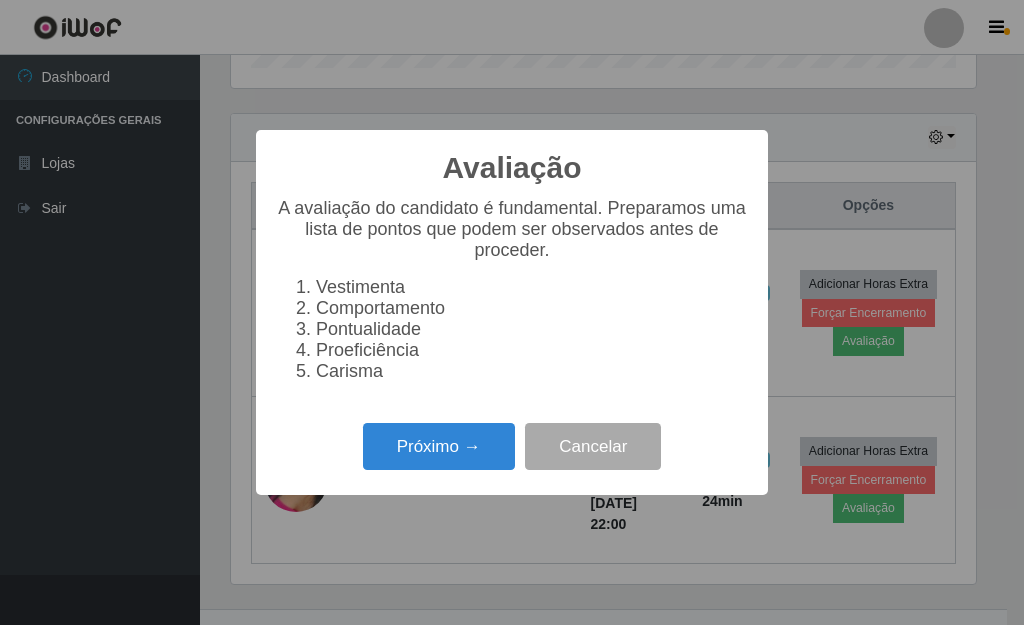 scroll, scrollTop: 999585, scrollLeft: 999255, axis: both 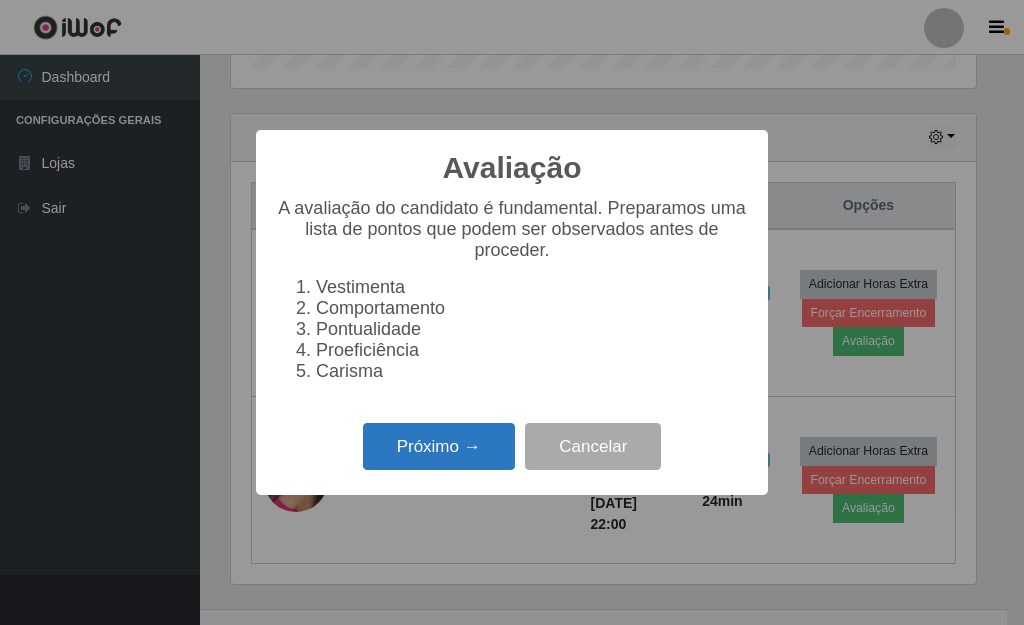 click on "Próximo →" at bounding box center [439, 446] 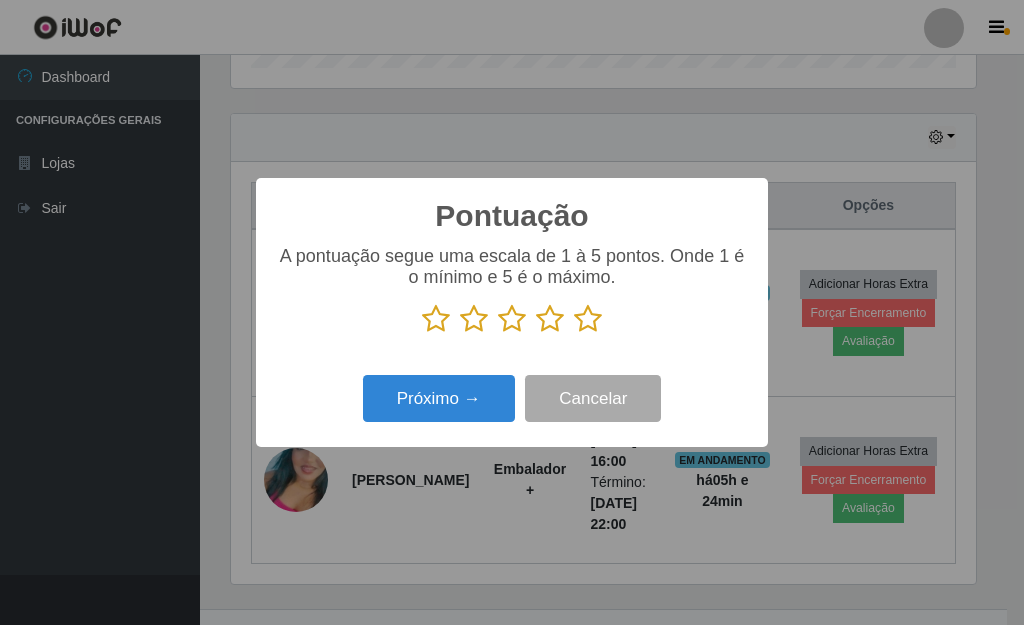 click at bounding box center (588, 319) 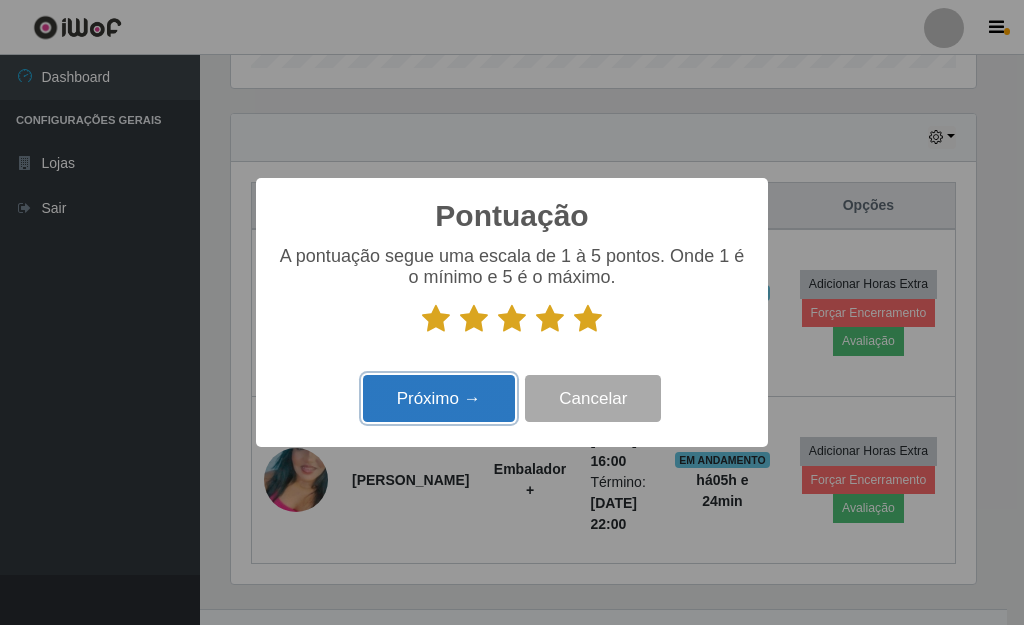 click on "Próximo →" at bounding box center [439, 398] 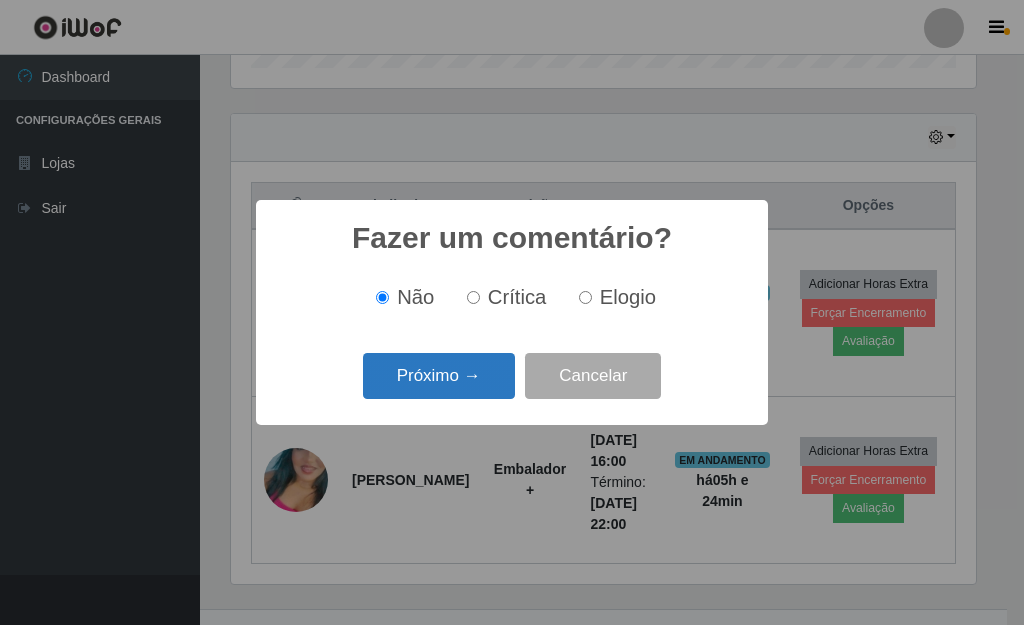 click on "Próximo →" at bounding box center (439, 376) 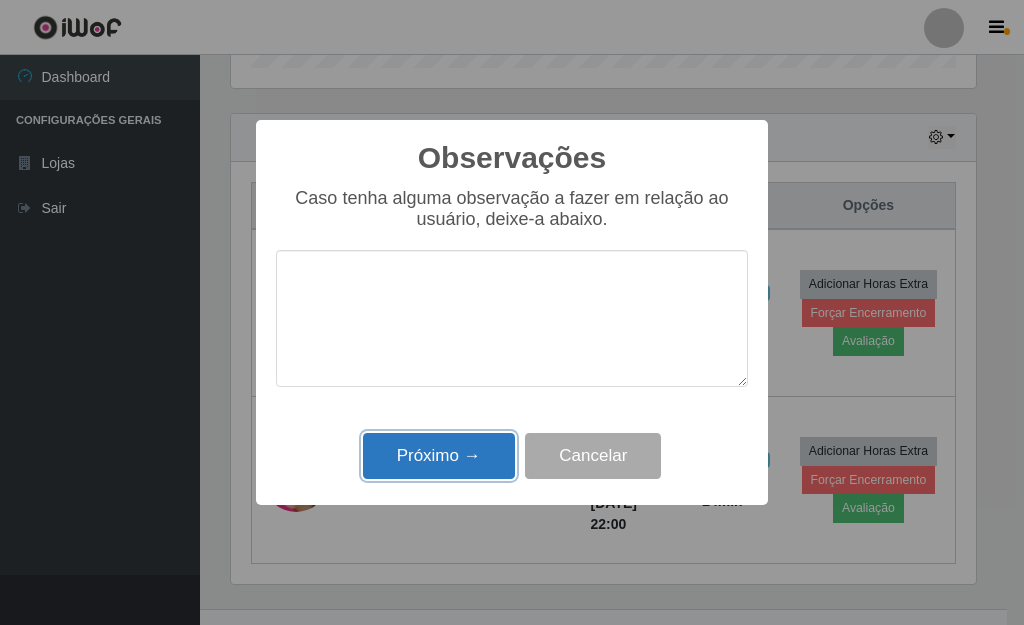 click on "Próximo →" at bounding box center [439, 456] 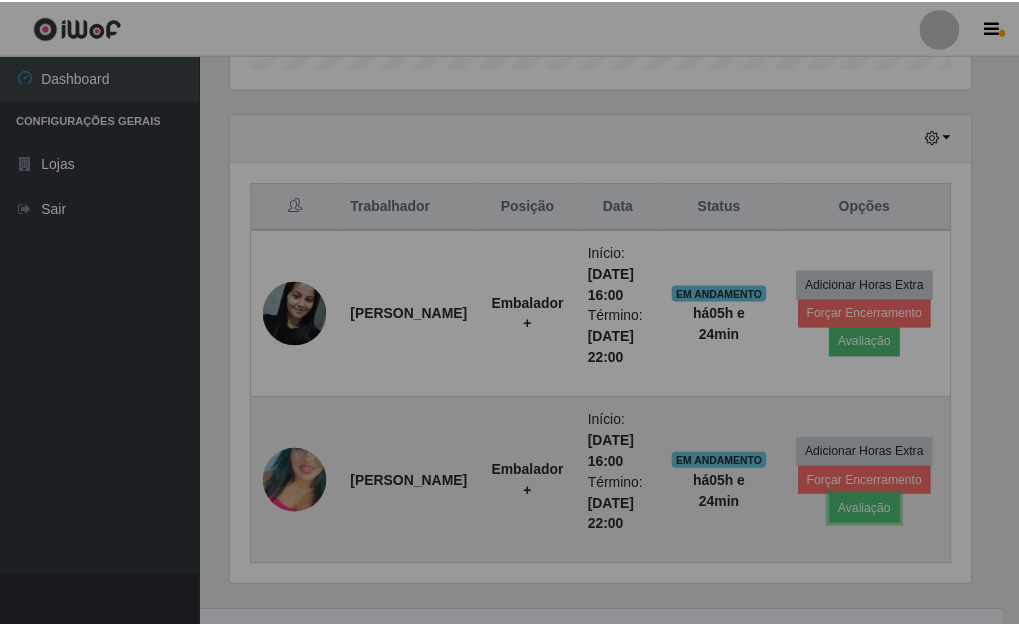 scroll, scrollTop: 999585, scrollLeft: 999243, axis: both 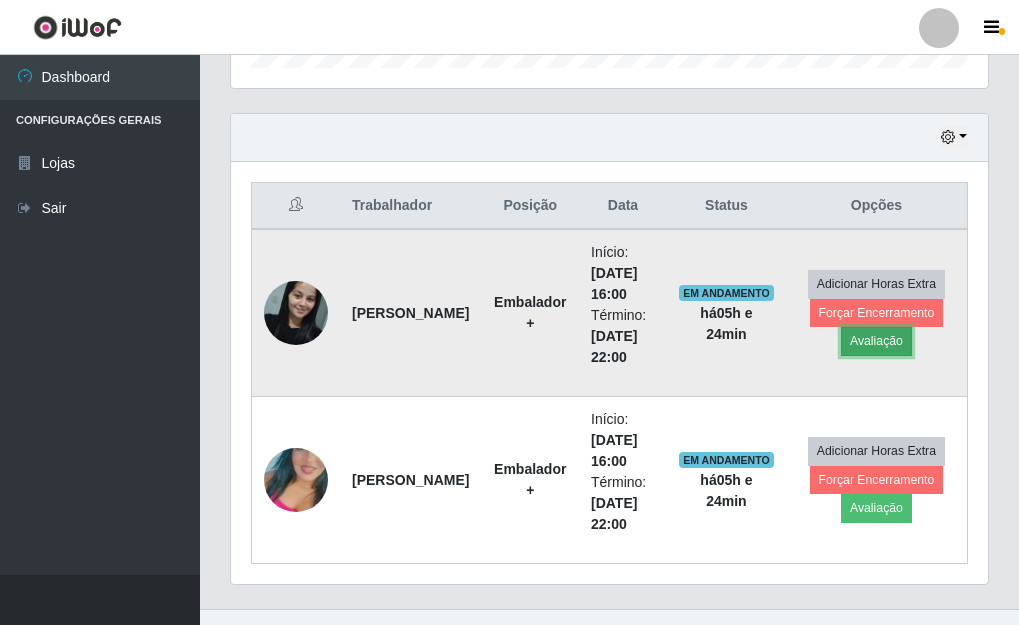 drag, startPoint x: 873, startPoint y: 340, endPoint x: 857, endPoint y: 330, distance: 18.867962 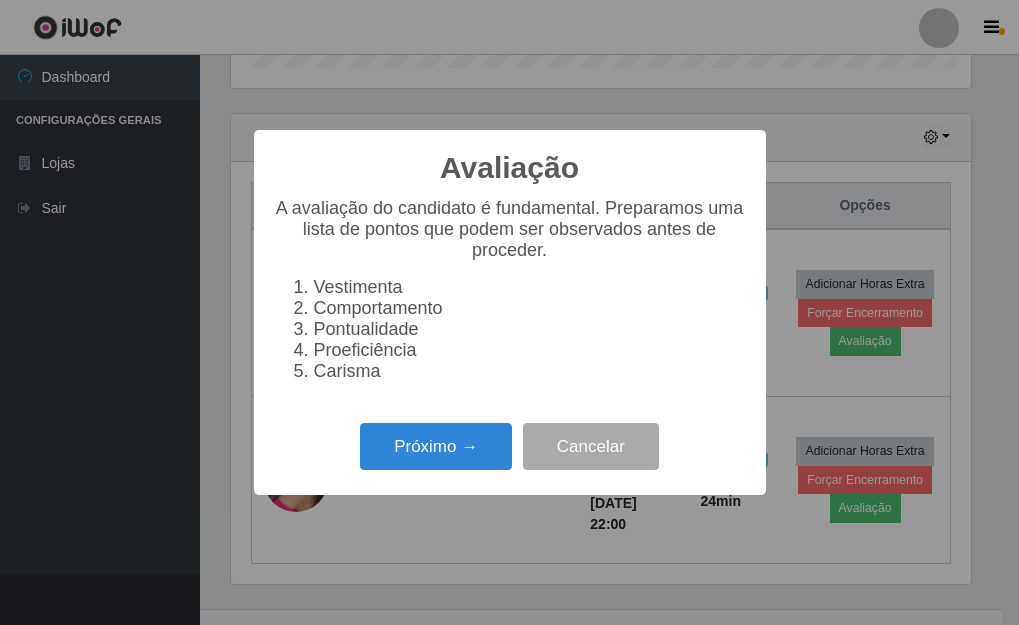 scroll, scrollTop: 999585, scrollLeft: 999255, axis: both 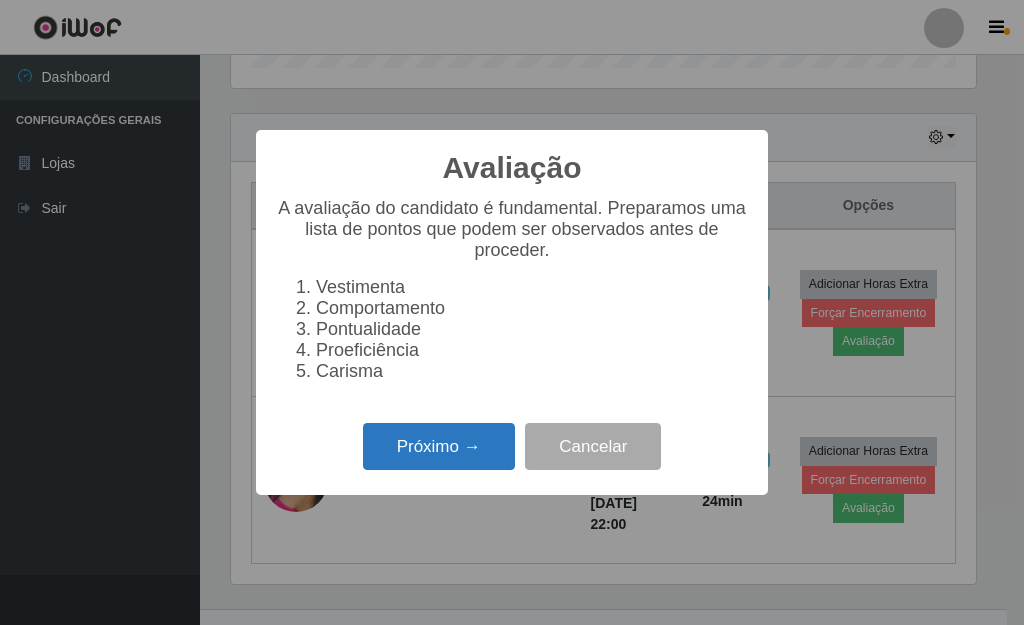 click on "Próximo →" at bounding box center (439, 446) 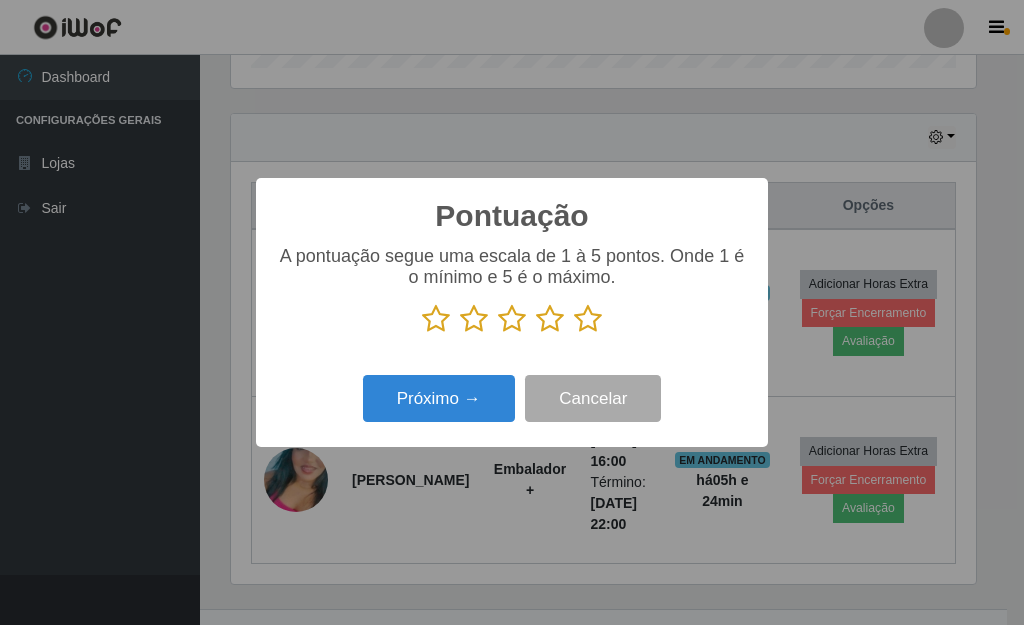 click at bounding box center [588, 319] 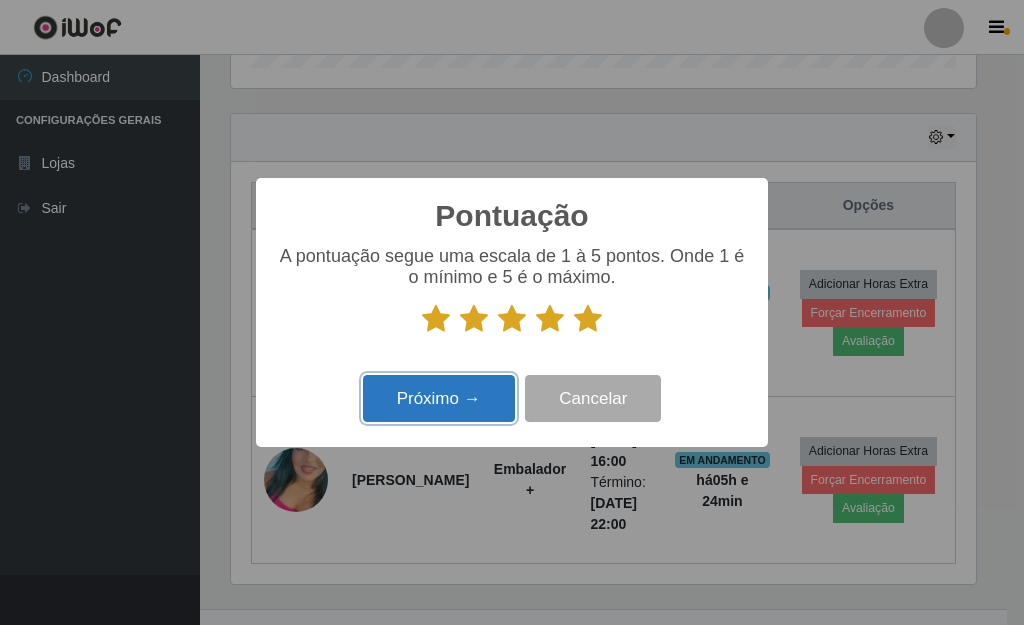 click on "Próximo →" at bounding box center [439, 398] 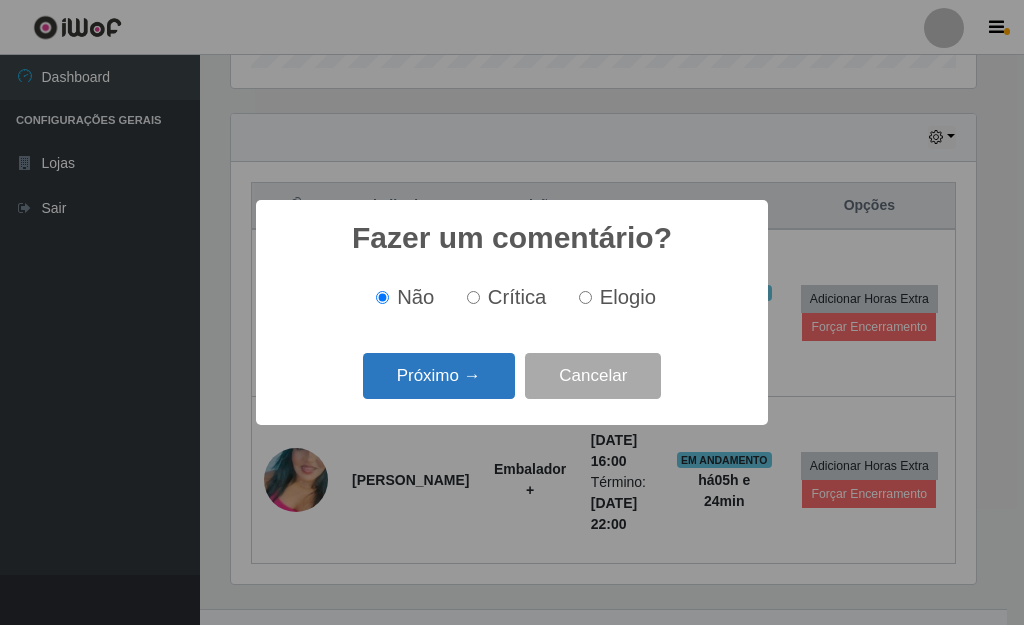 click on "Próximo →" at bounding box center (439, 376) 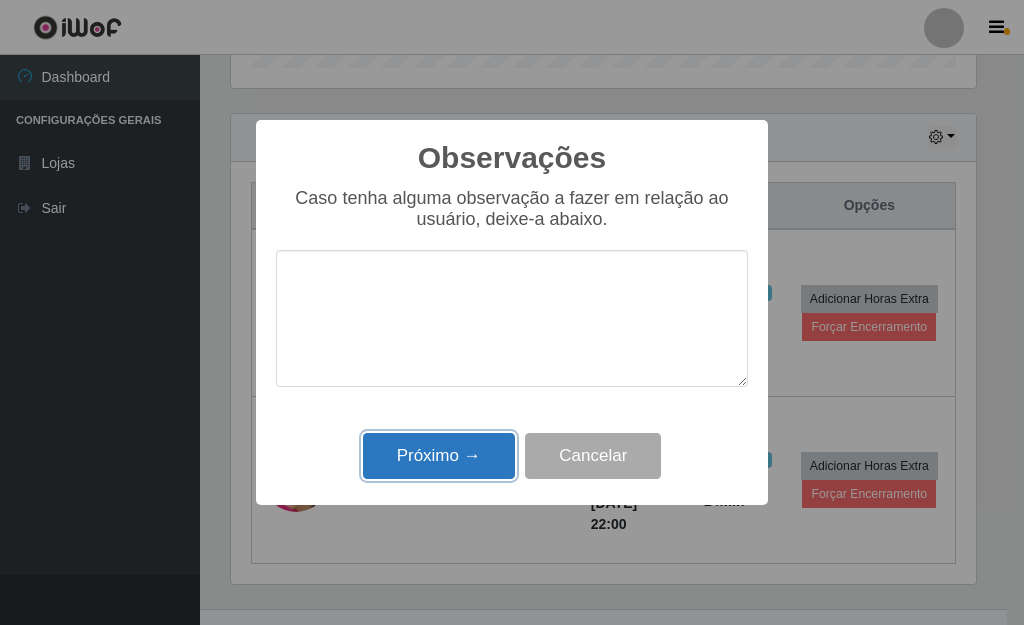 click on "Próximo →" at bounding box center (439, 456) 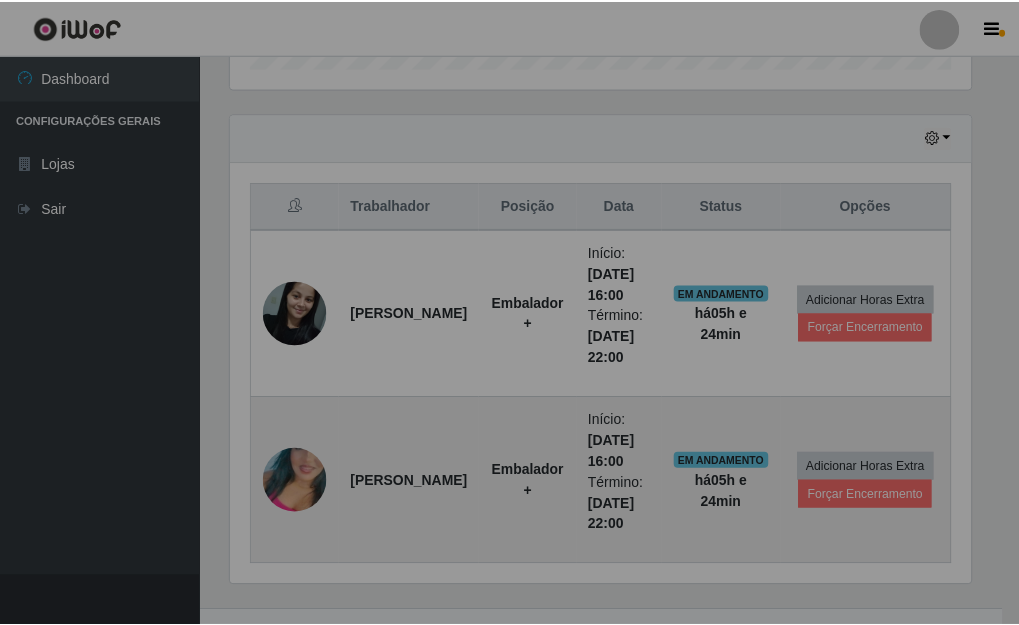 scroll, scrollTop: 999585, scrollLeft: 999243, axis: both 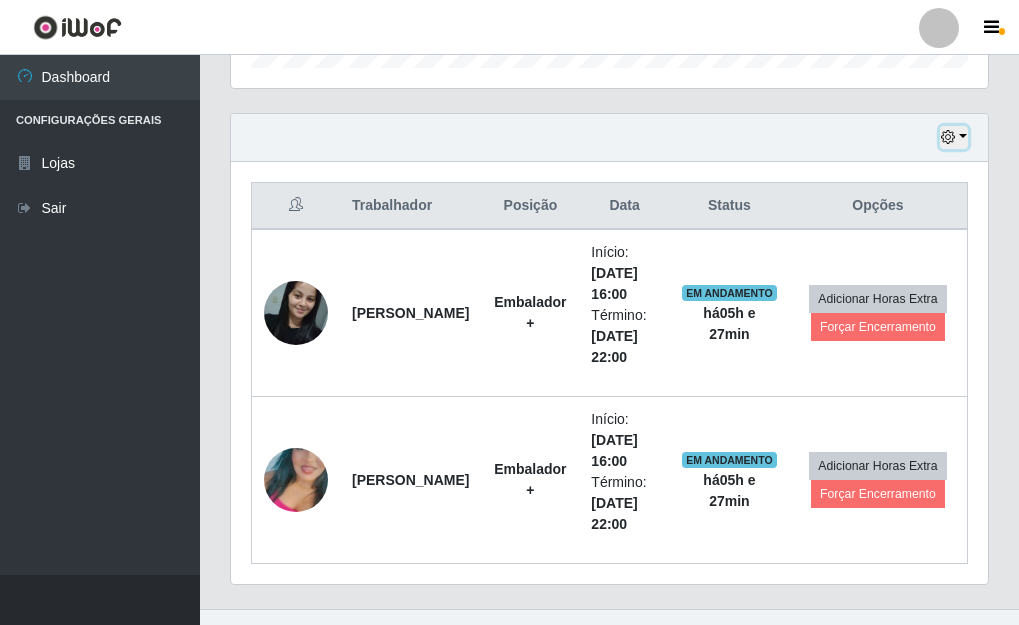 click at bounding box center (954, 137) 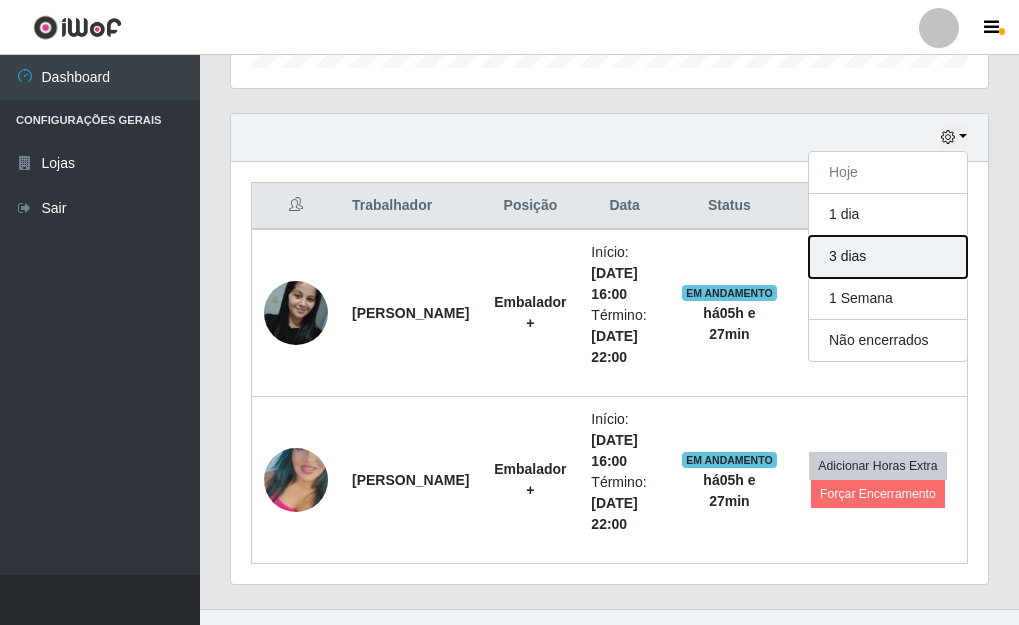 click on "3 dias" at bounding box center [888, 257] 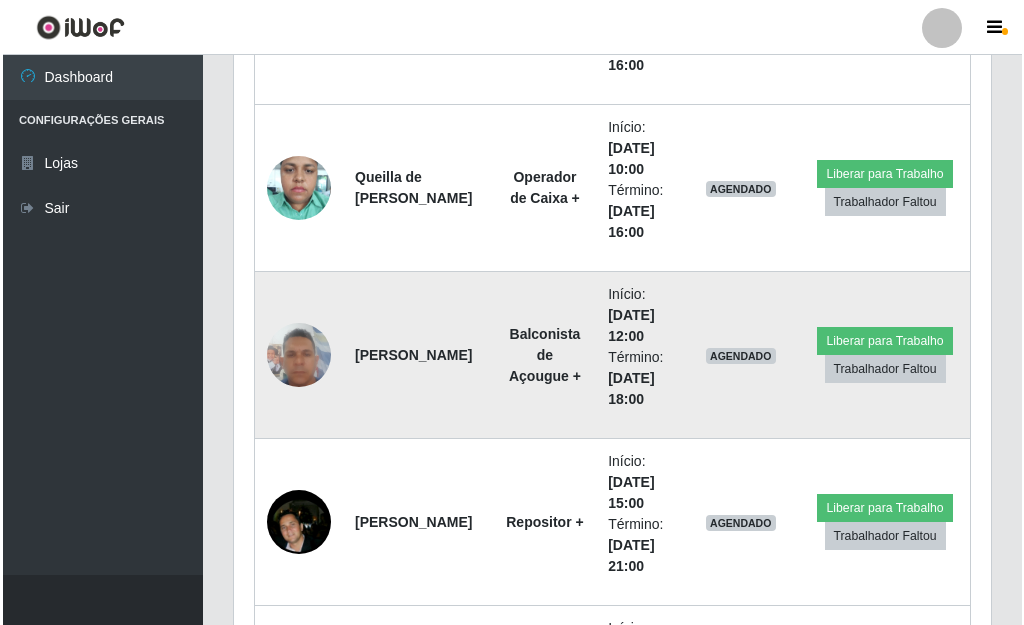 scroll, scrollTop: 4447, scrollLeft: 0, axis: vertical 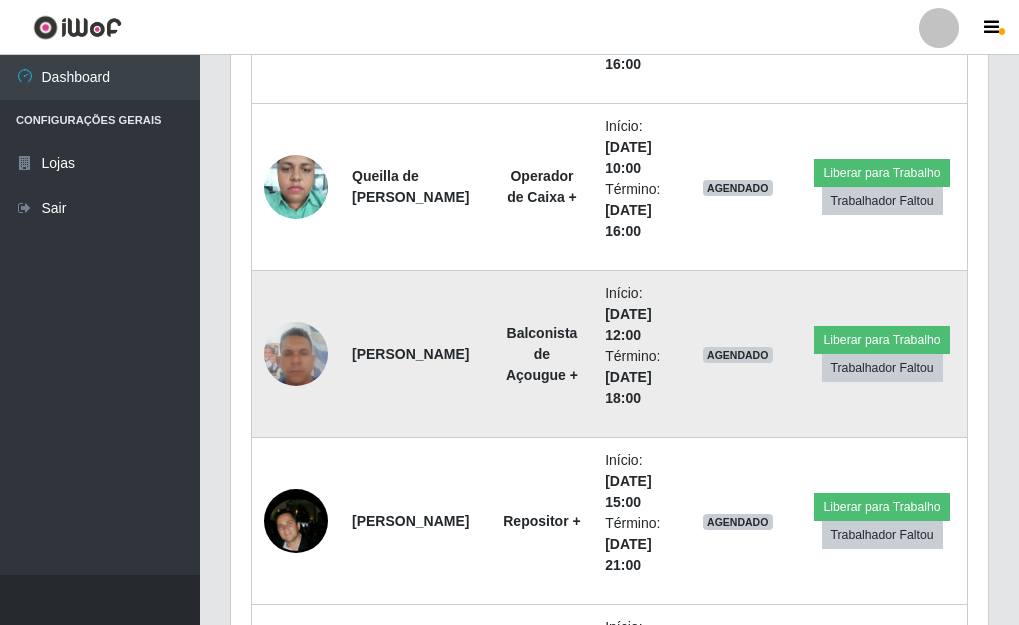 click at bounding box center (296, 353) 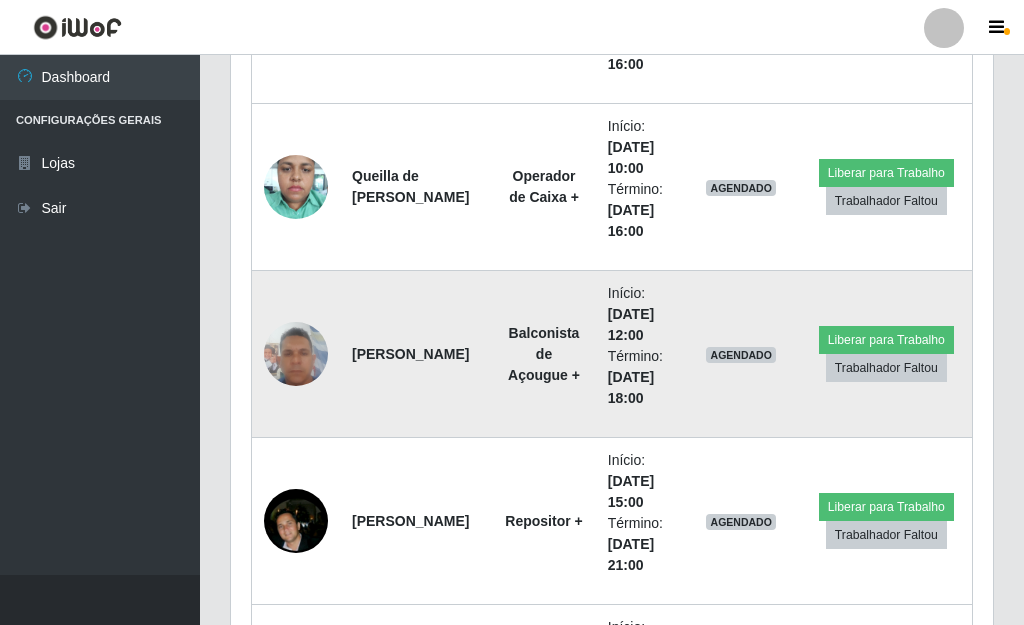 scroll, scrollTop: 999585, scrollLeft: 999255, axis: both 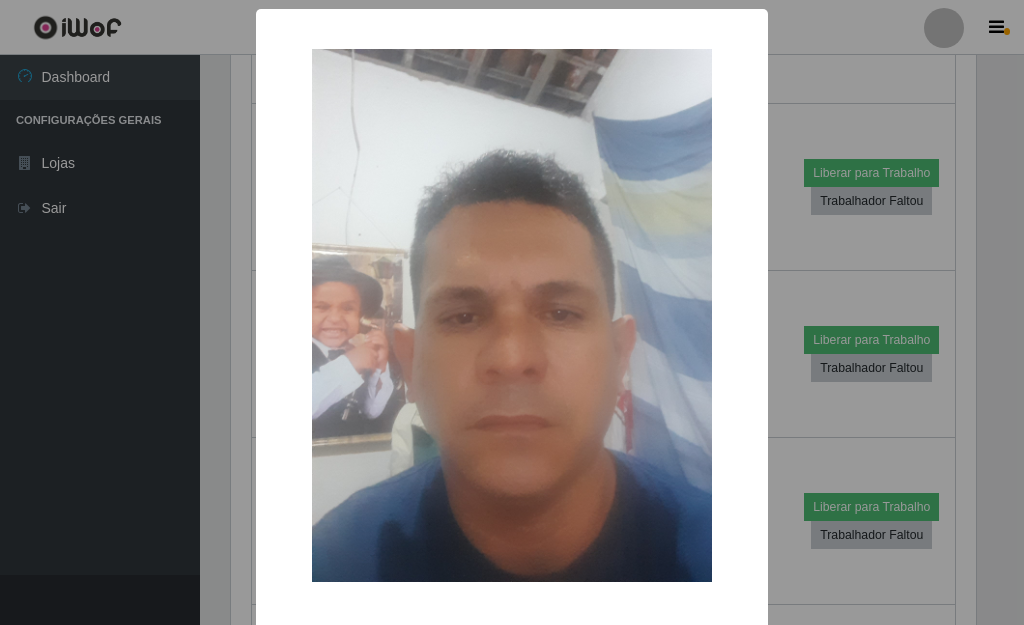 click on "× OK Cancel" at bounding box center [512, 312] 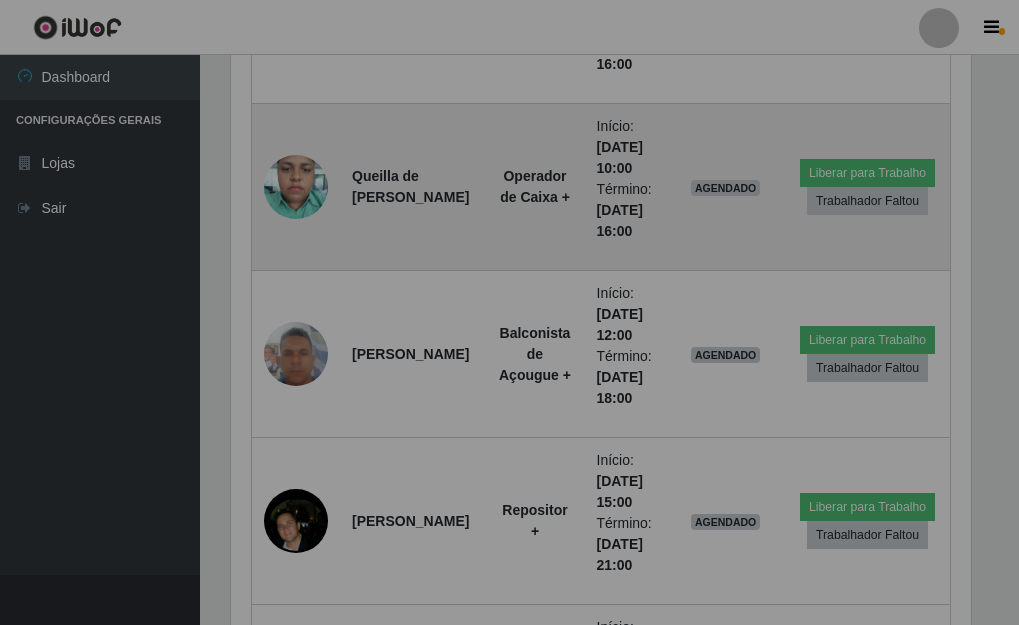 scroll, scrollTop: 999585, scrollLeft: 999243, axis: both 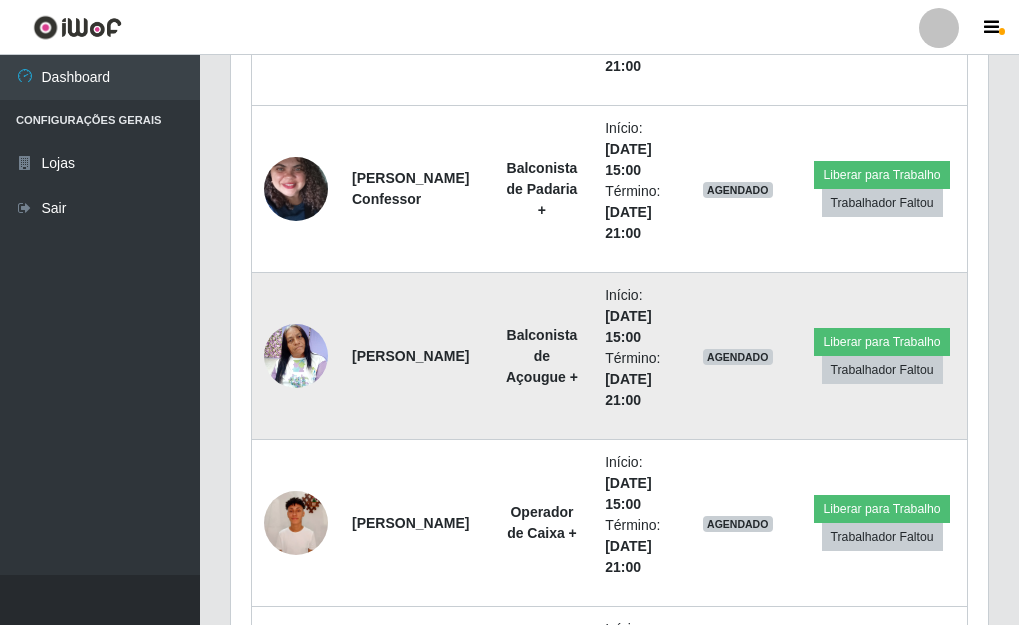 click at bounding box center [296, 355] 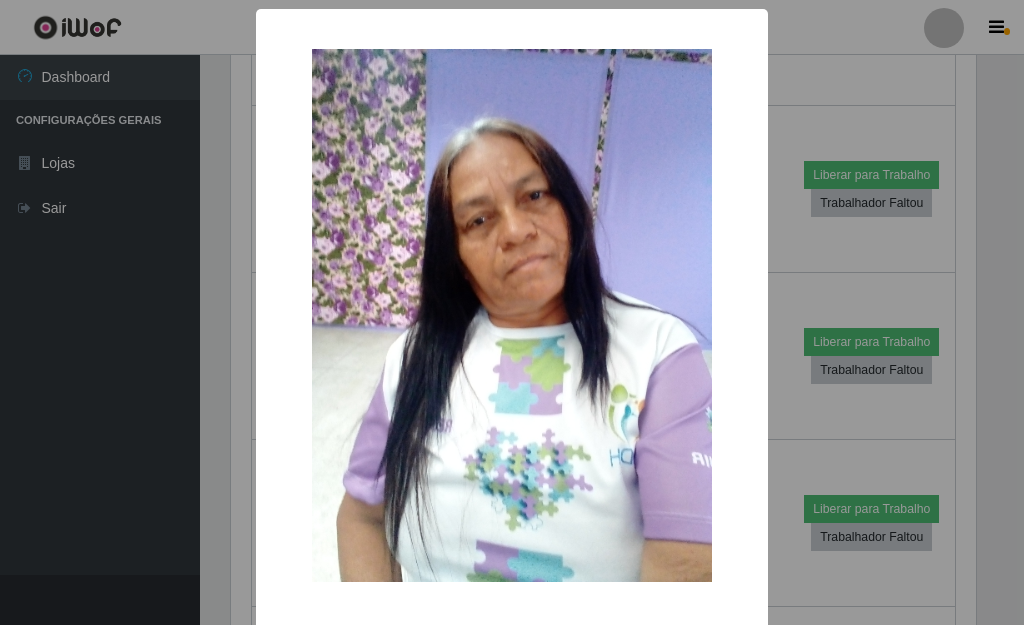 scroll, scrollTop: 999585, scrollLeft: 999255, axis: both 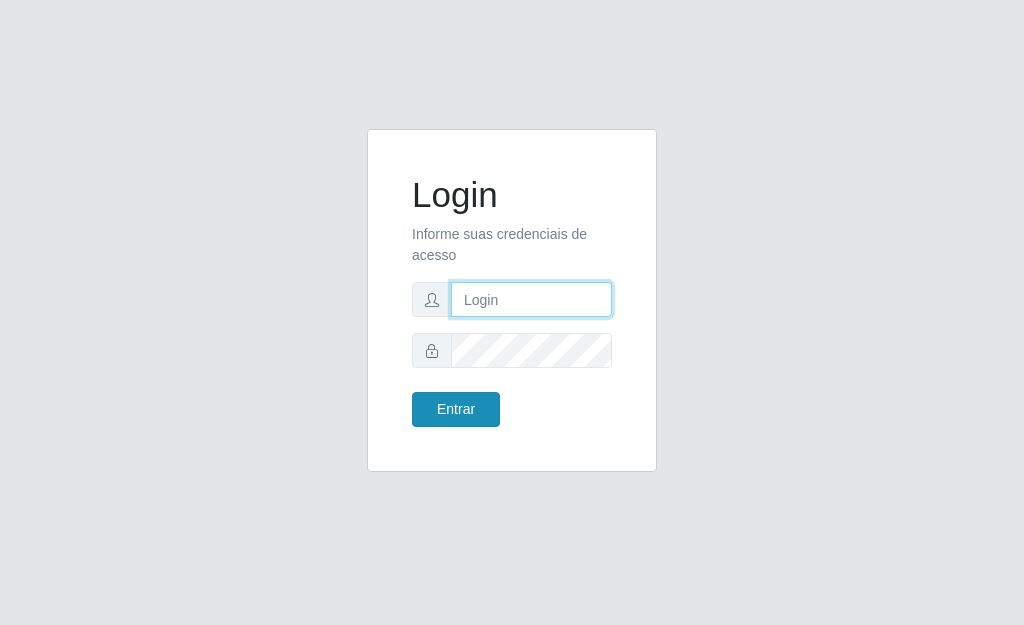 type on "adriana@bemais" 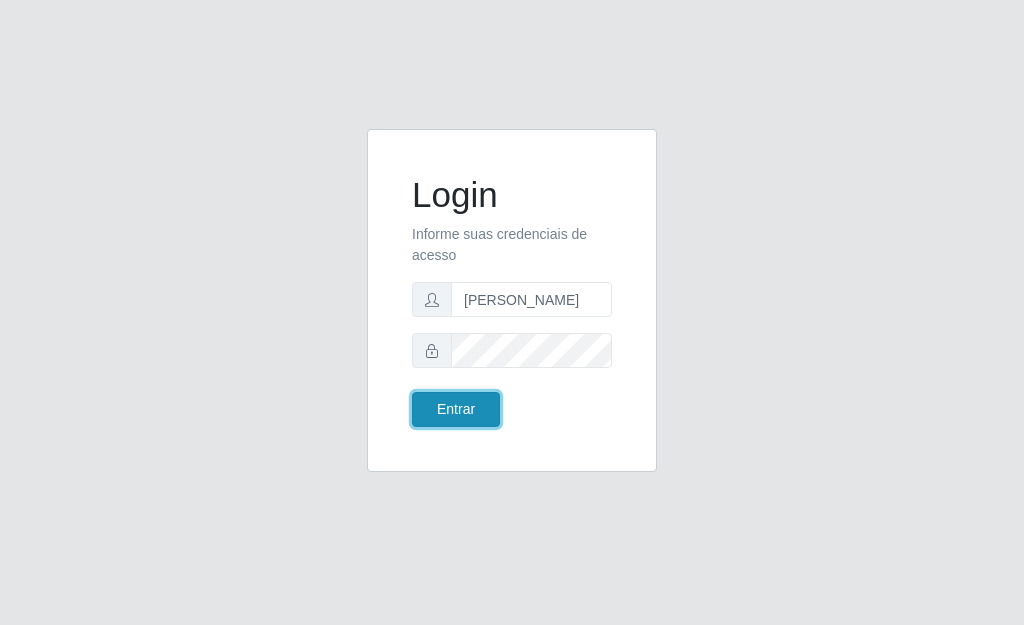 click on "Entrar" at bounding box center (456, 409) 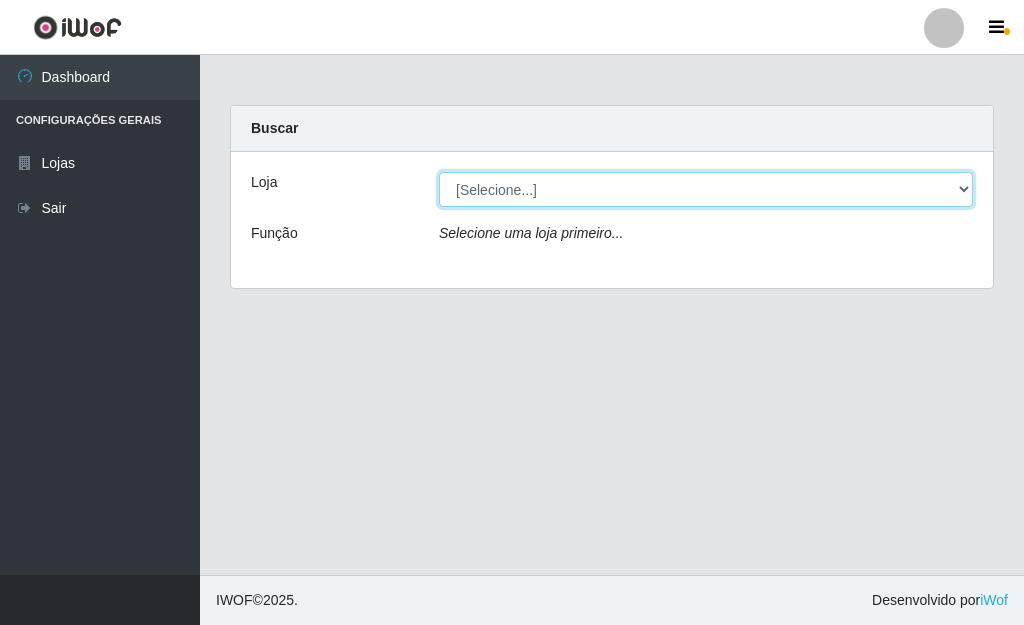 click on "[Selecione...] Bemais Supermercados - Três Ruas" at bounding box center (706, 189) 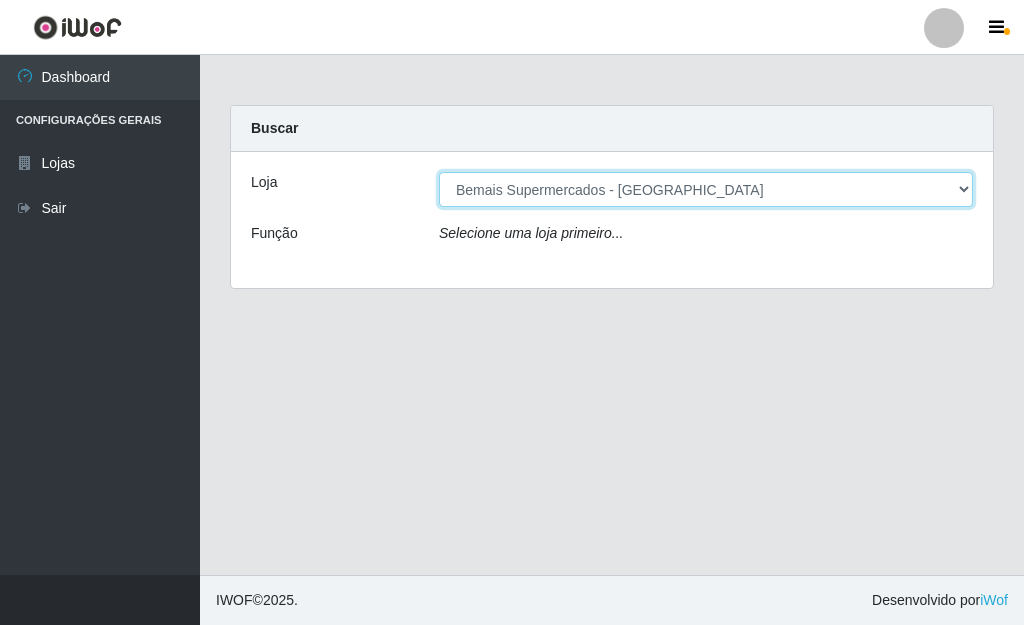 click on "[Selecione...] Bemais Supermercados - Três Ruas" at bounding box center [706, 189] 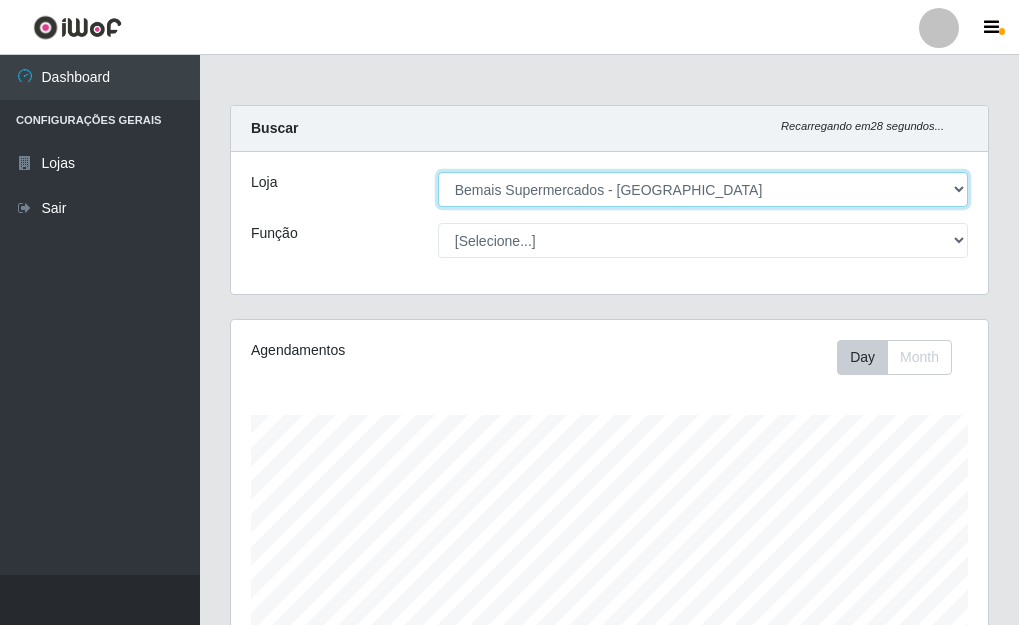 scroll, scrollTop: 999585, scrollLeft: 999243, axis: both 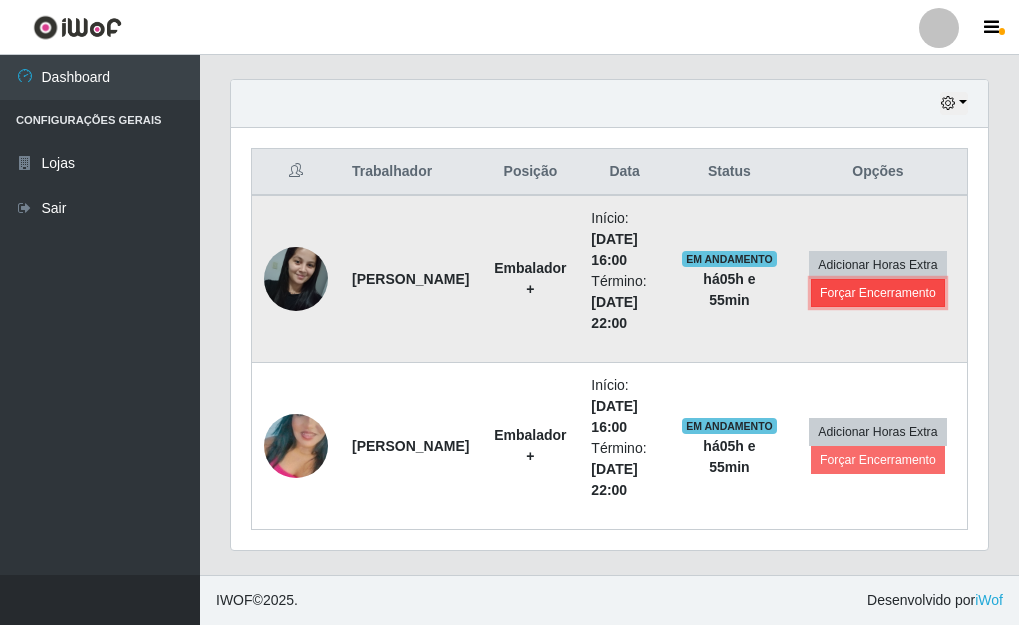 click on "Forçar Encerramento" at bounding box center (878, 293) 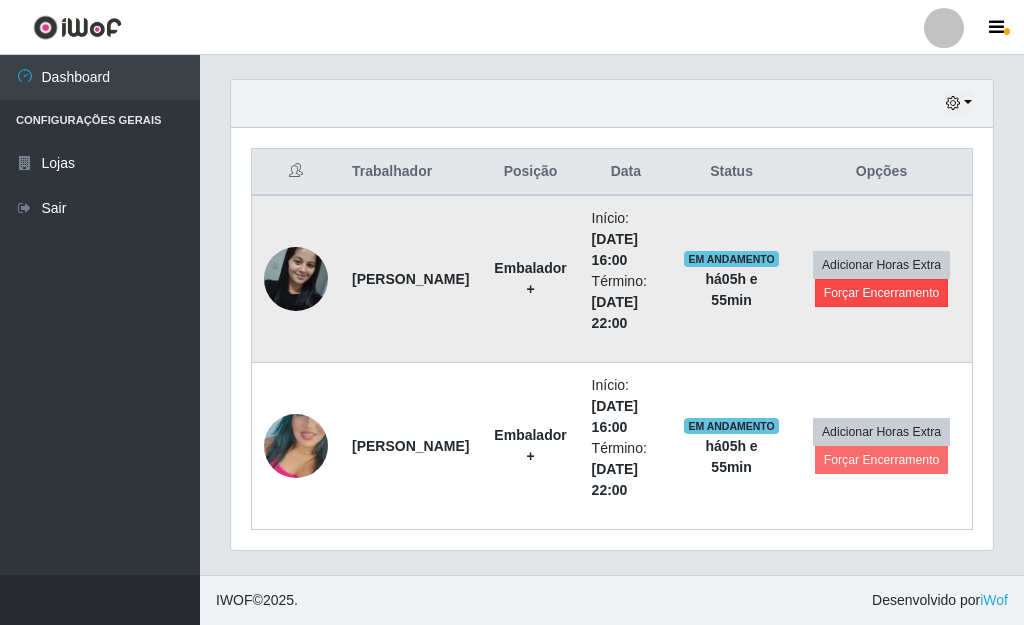 scroll, scrollTop: 999585, scrollLeft: 999255, axis: both 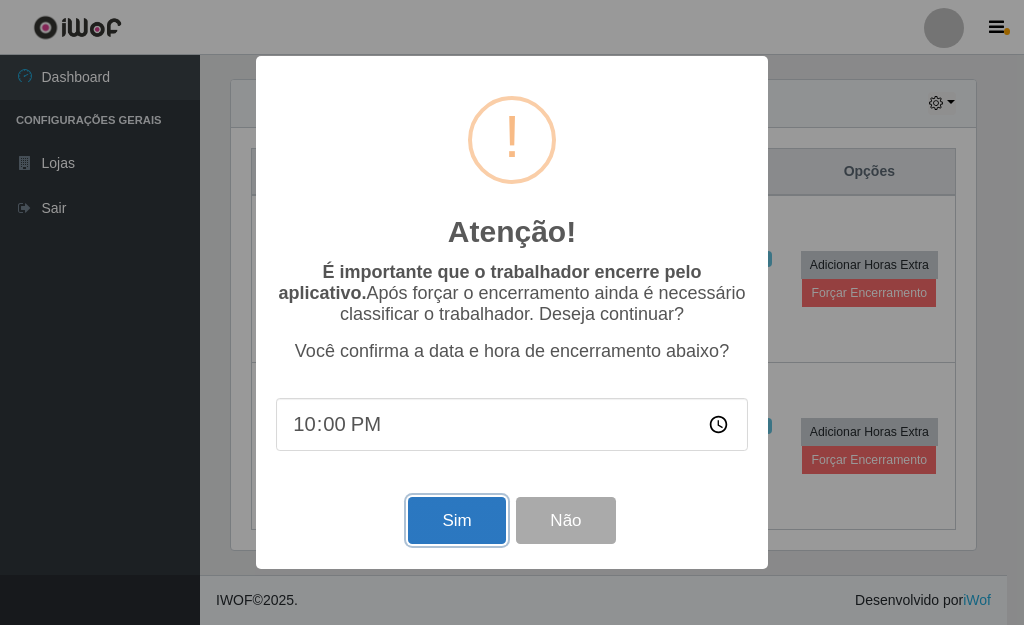 click on "Sim" at bounding box center (456, 520) 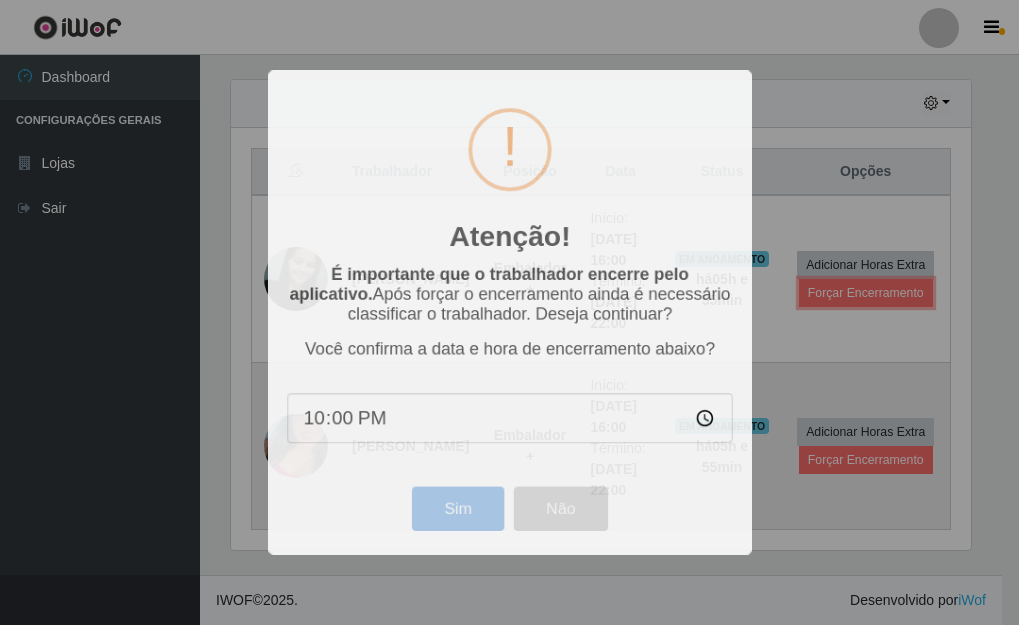 scroll, scrollTop: 999585, scrollLeft: 999243, axis: both 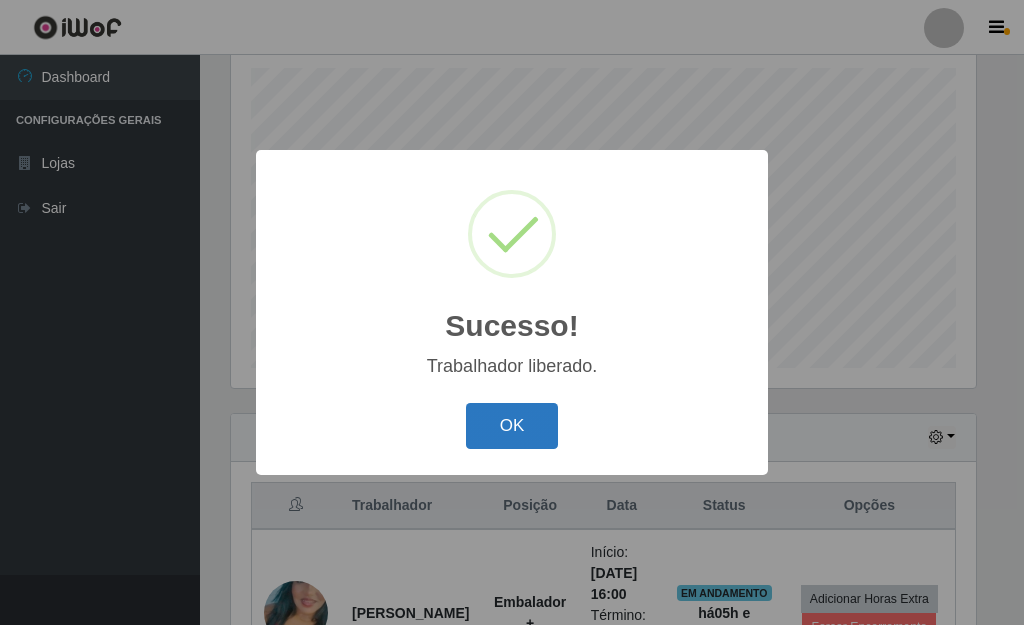 drag, startPoint x: 538, startPoint y: 427, endPoint x: 685, endPoint y: 354, distance: 164.128 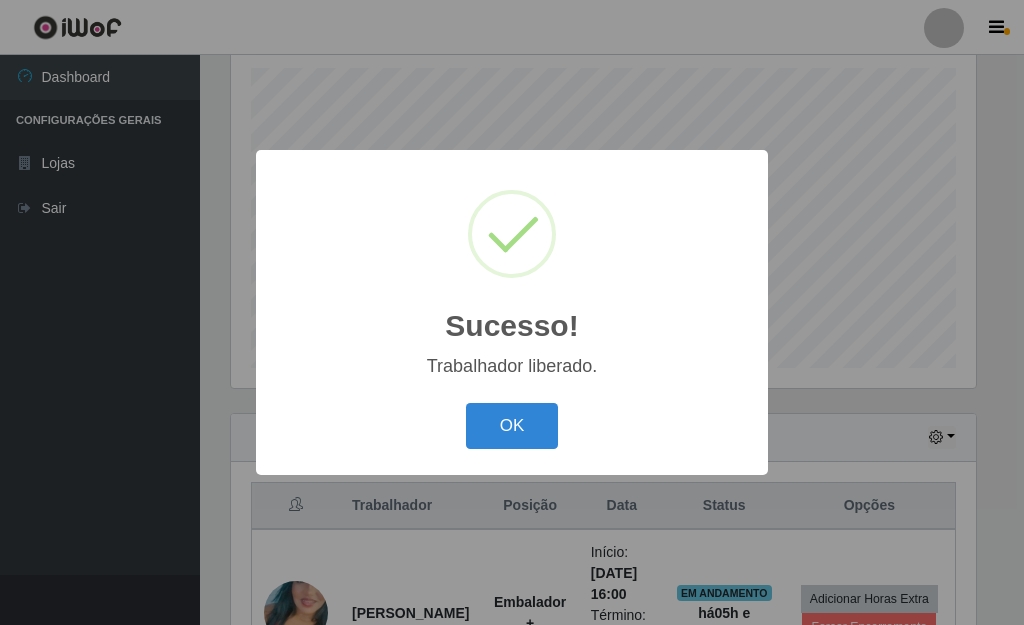 click on "OK" at bounding box center (512, 426) 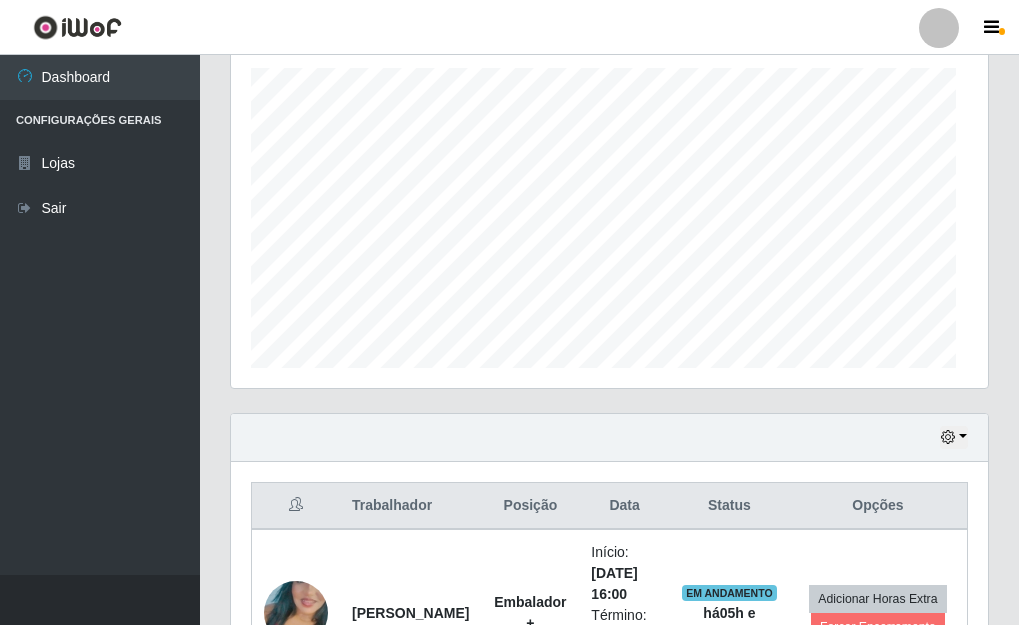 scroll, scrollTop: 358, scrollLeft: 0, axis: vertical 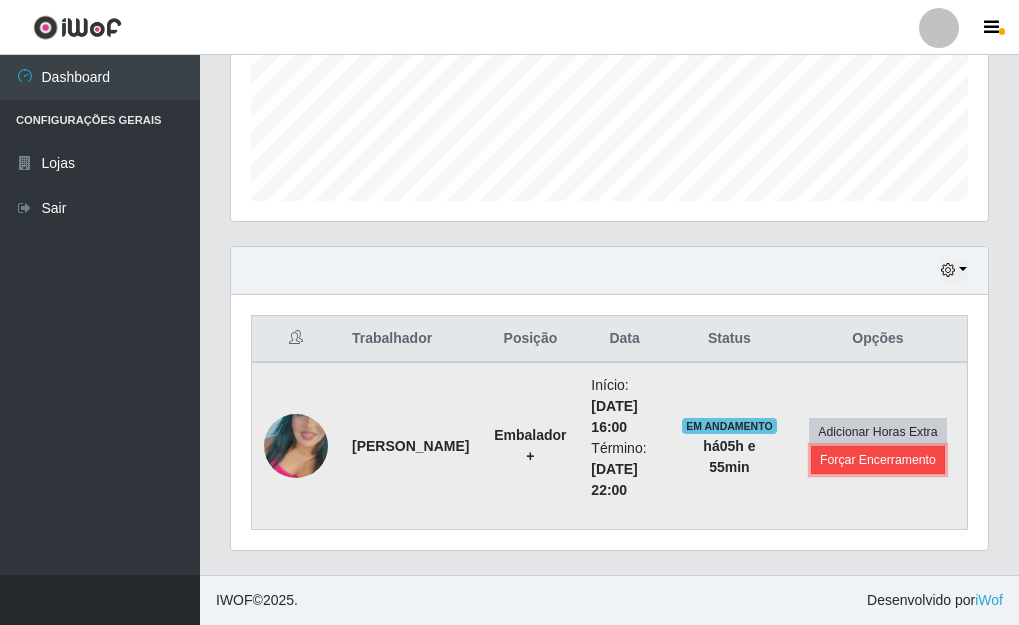 click on "Forçar Encerramento" at bounding box center (878, 460) 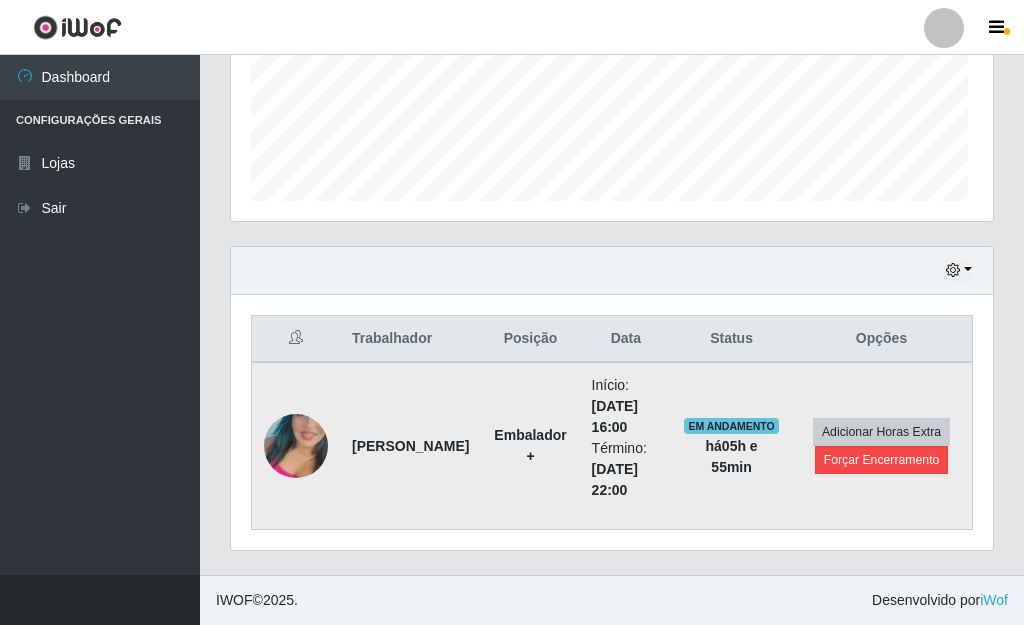 scroll, scrollTop: 999585, scrollLeft: 999255, axis: both 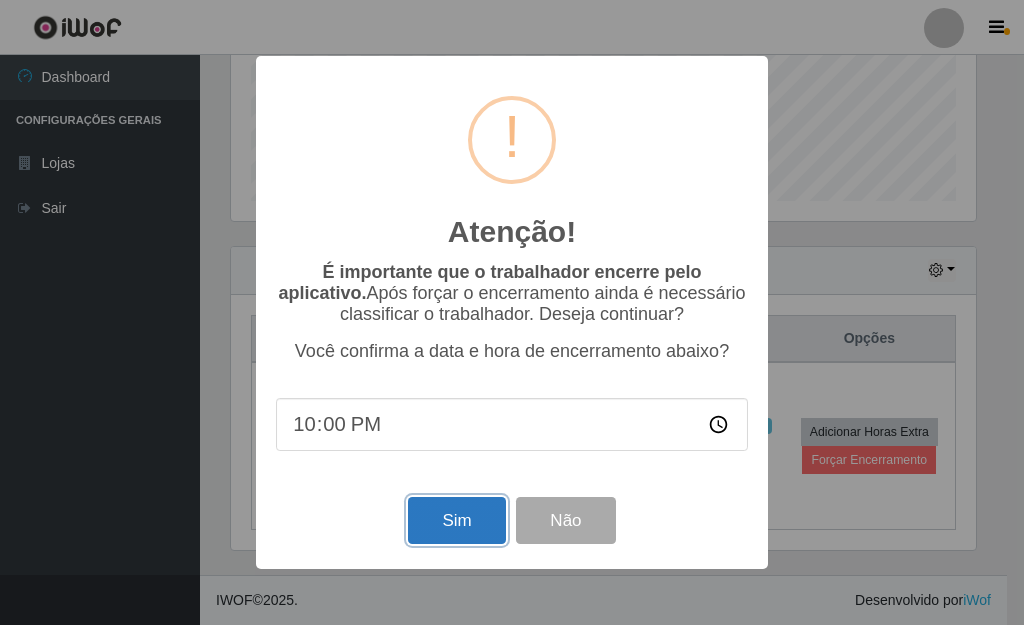 click on "Sim" at bounding box center [456, 520] 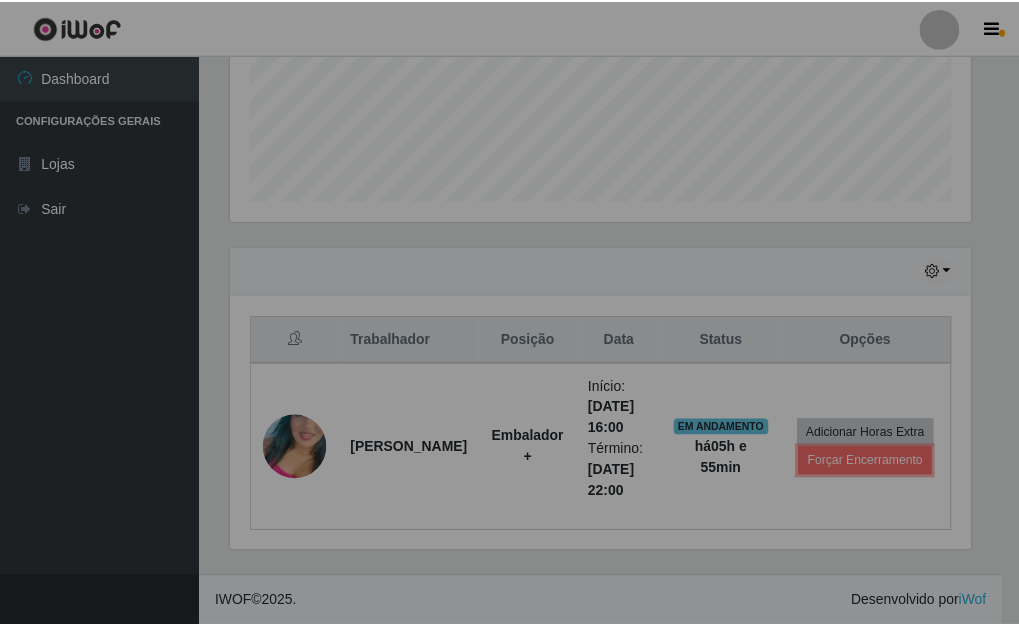 scroll, scrollTop: 999585, scrollLeft: 999243, axis: both 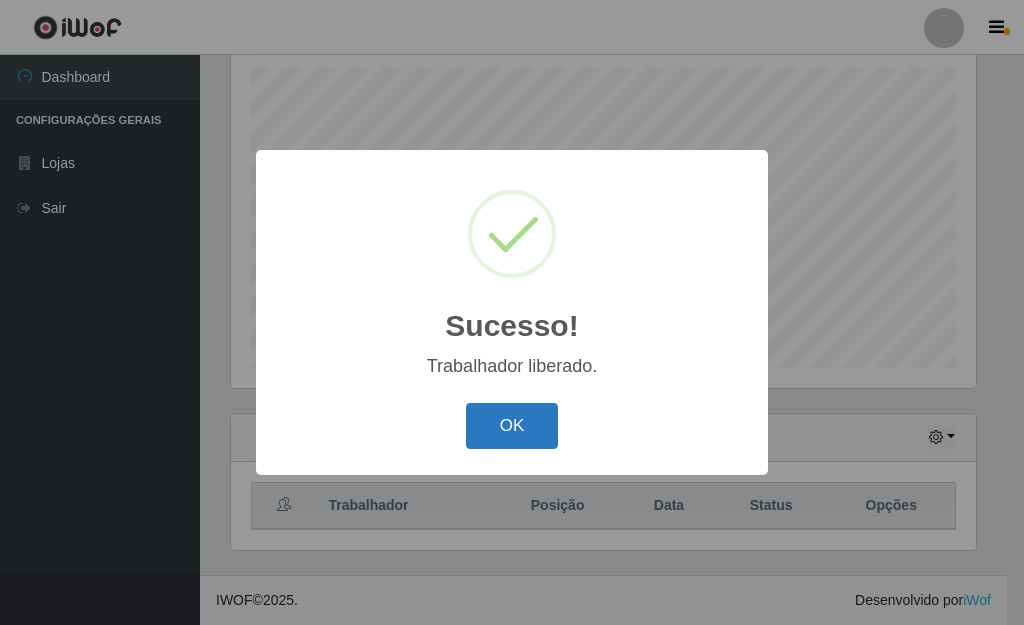 click on "OK" at bounding box center [512, 426] 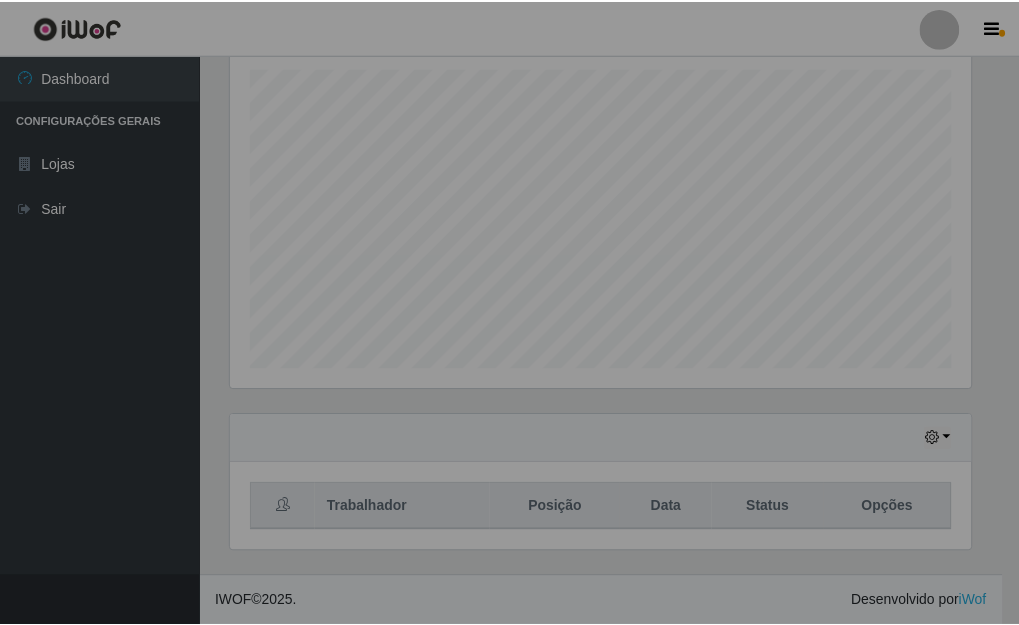 scroll, scrollTop: 999585, scrollLeft: 999243, axis: both 